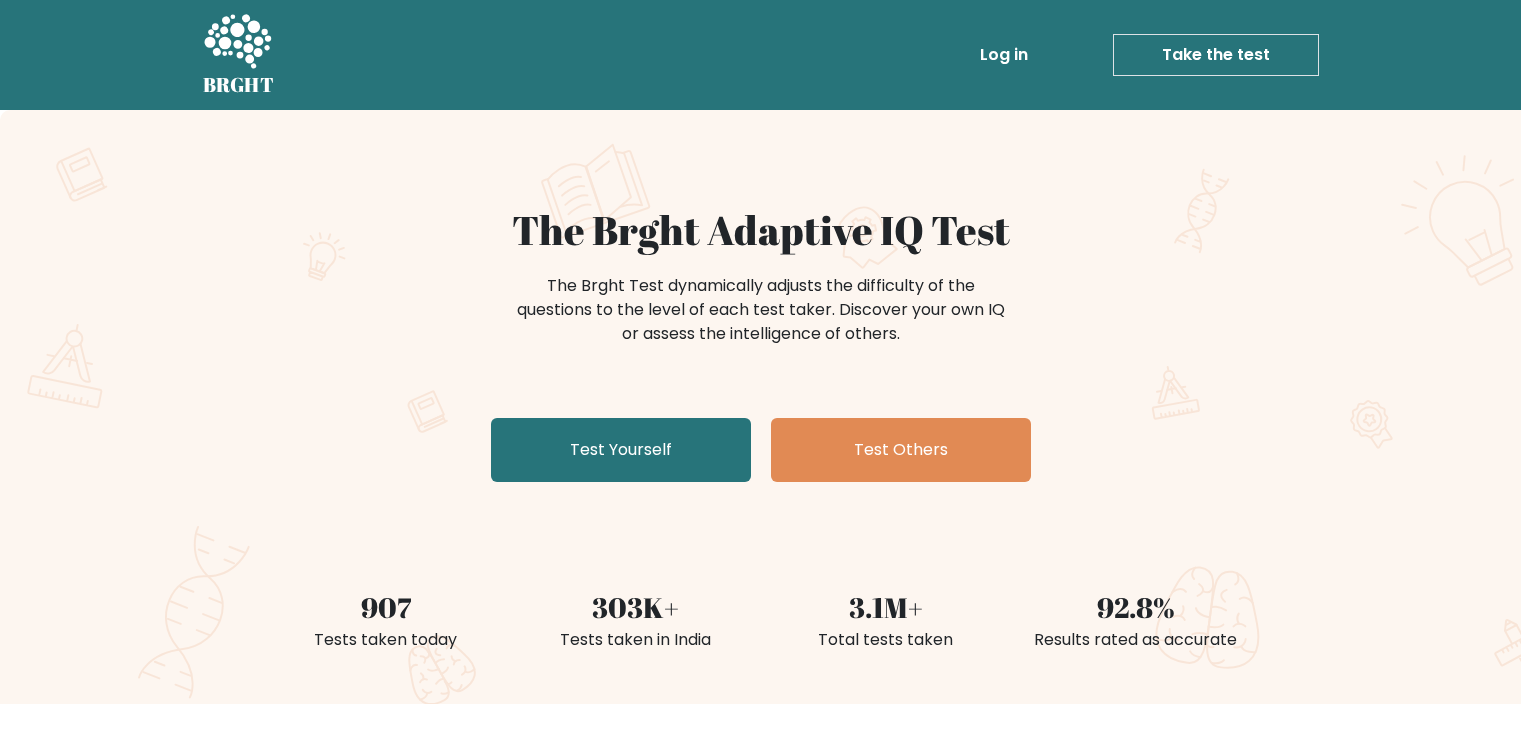 scroll, scrollTop: 0, scrollLeft: 0, axis: both 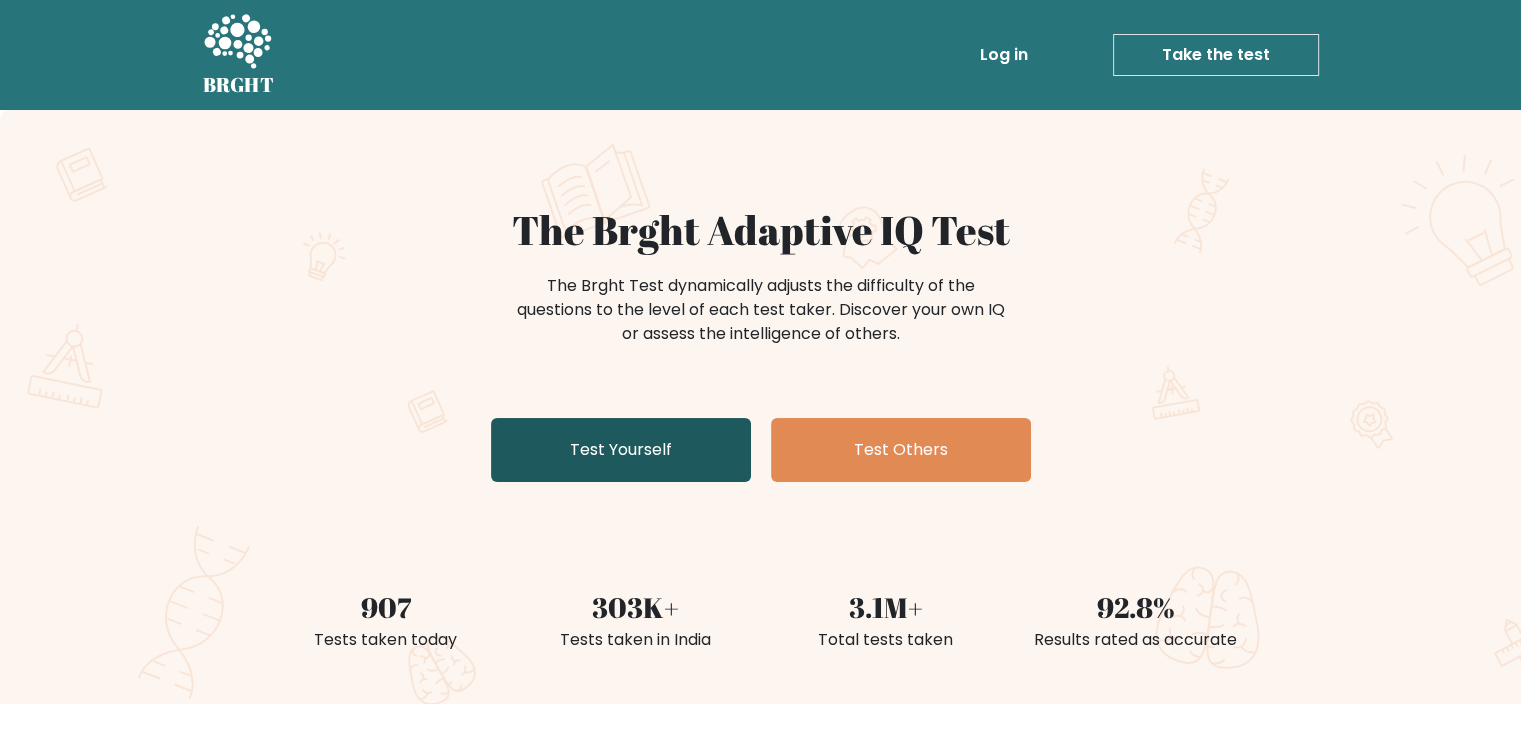 click on "Test Yourself" at bounding box center (621, 450) 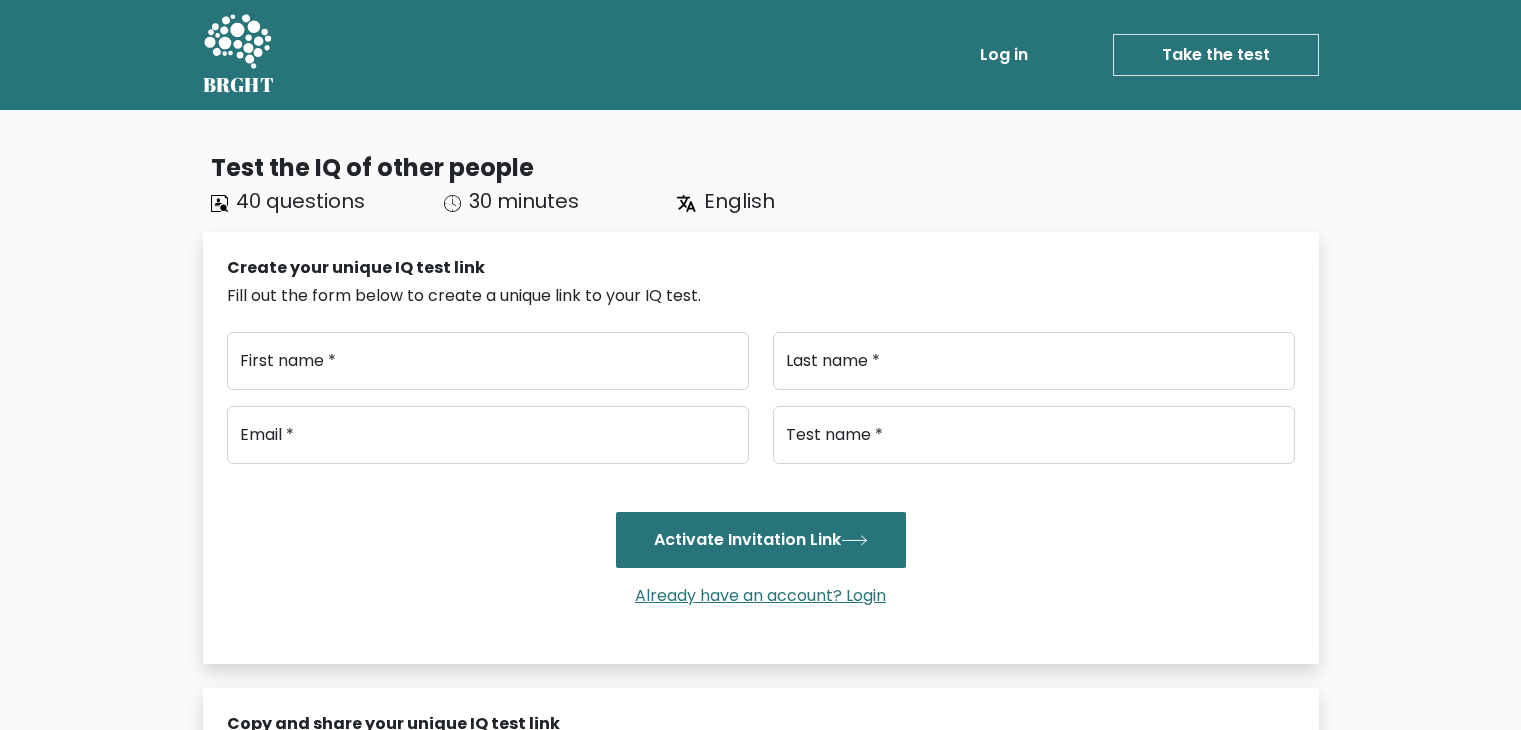 scroll, scrollTop: 0, scrollLeft: 0, axis: both 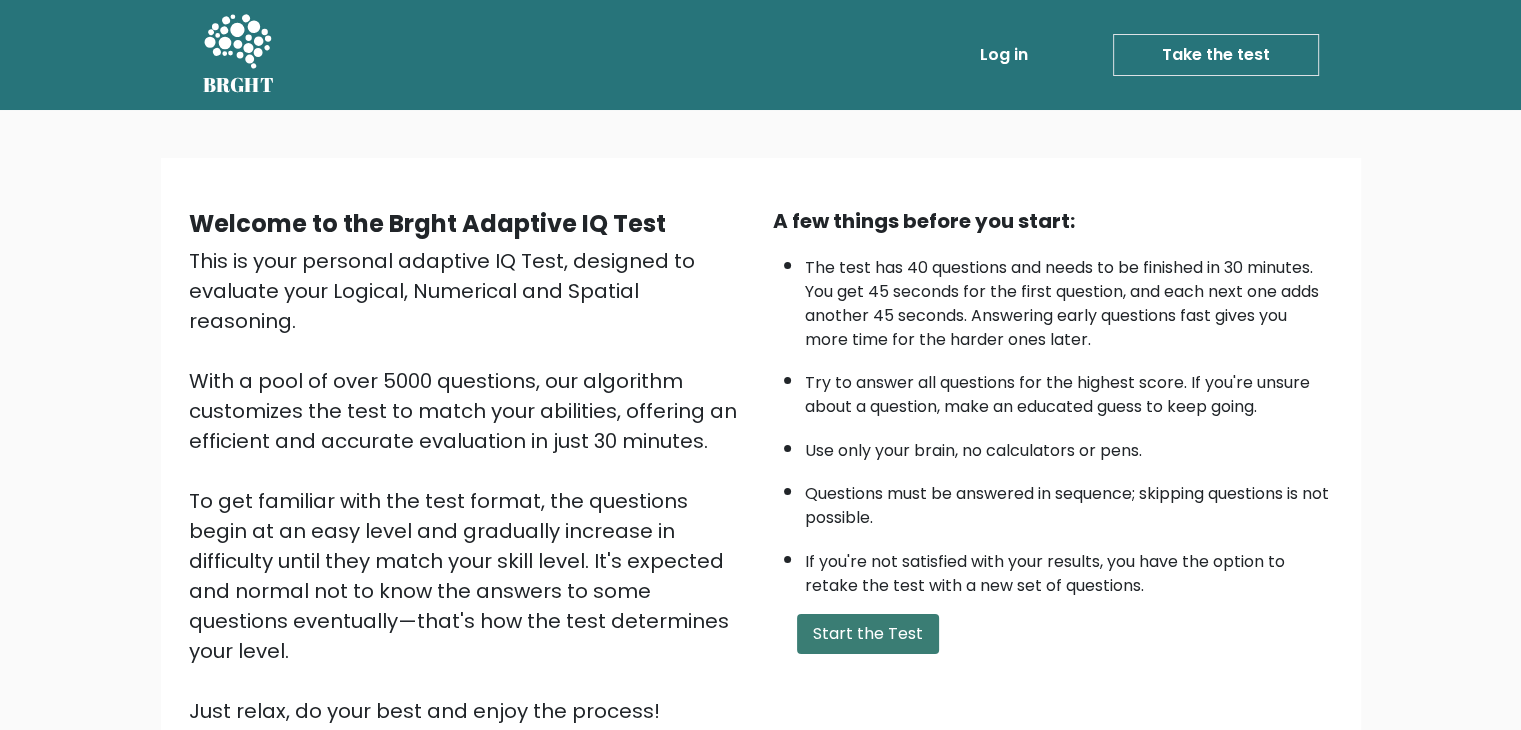 click on "Start the Test" at bounding box center [868, 634] 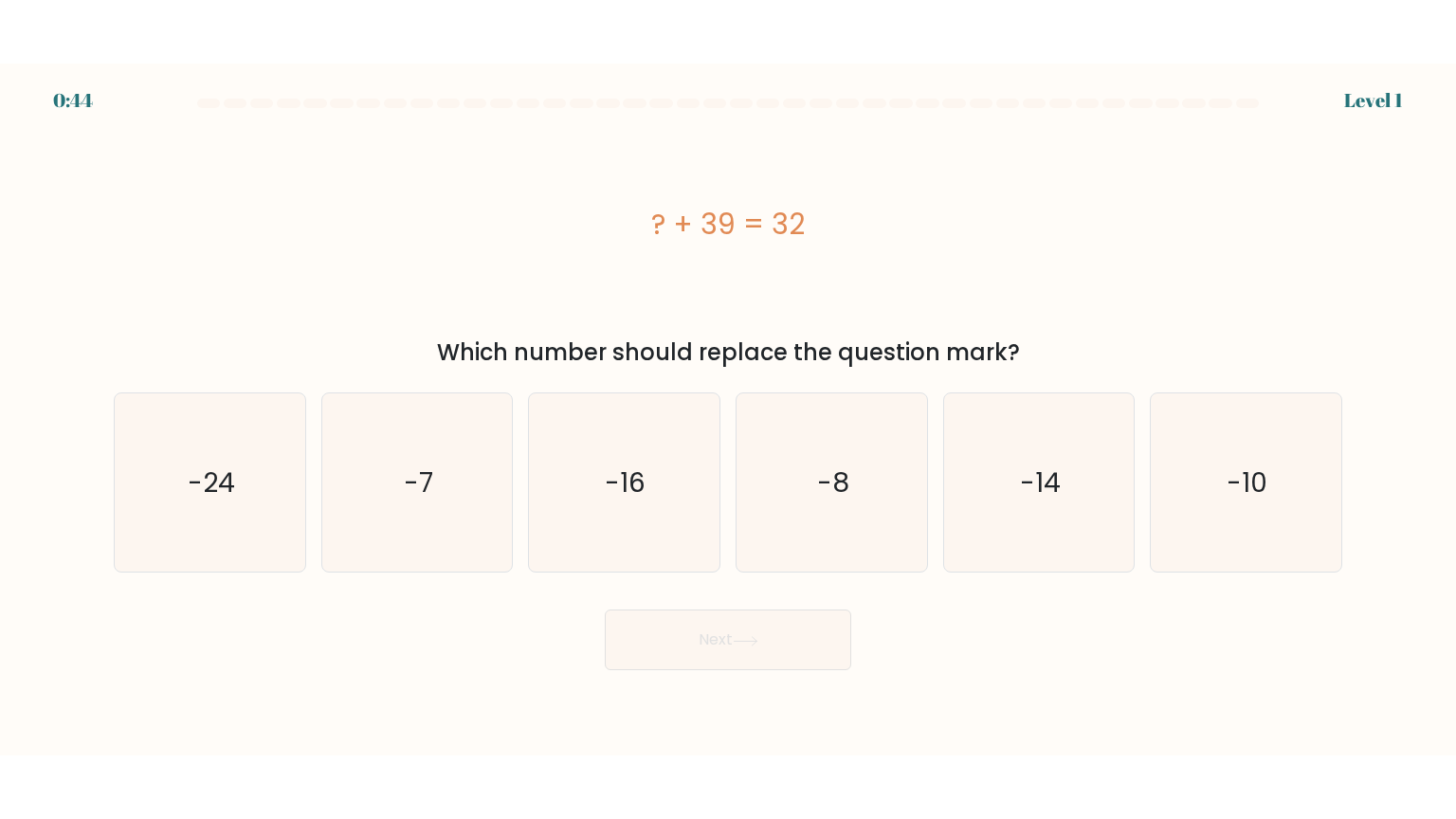 scroll, scrollTop: 0, scrollLeft: 0, axis: both 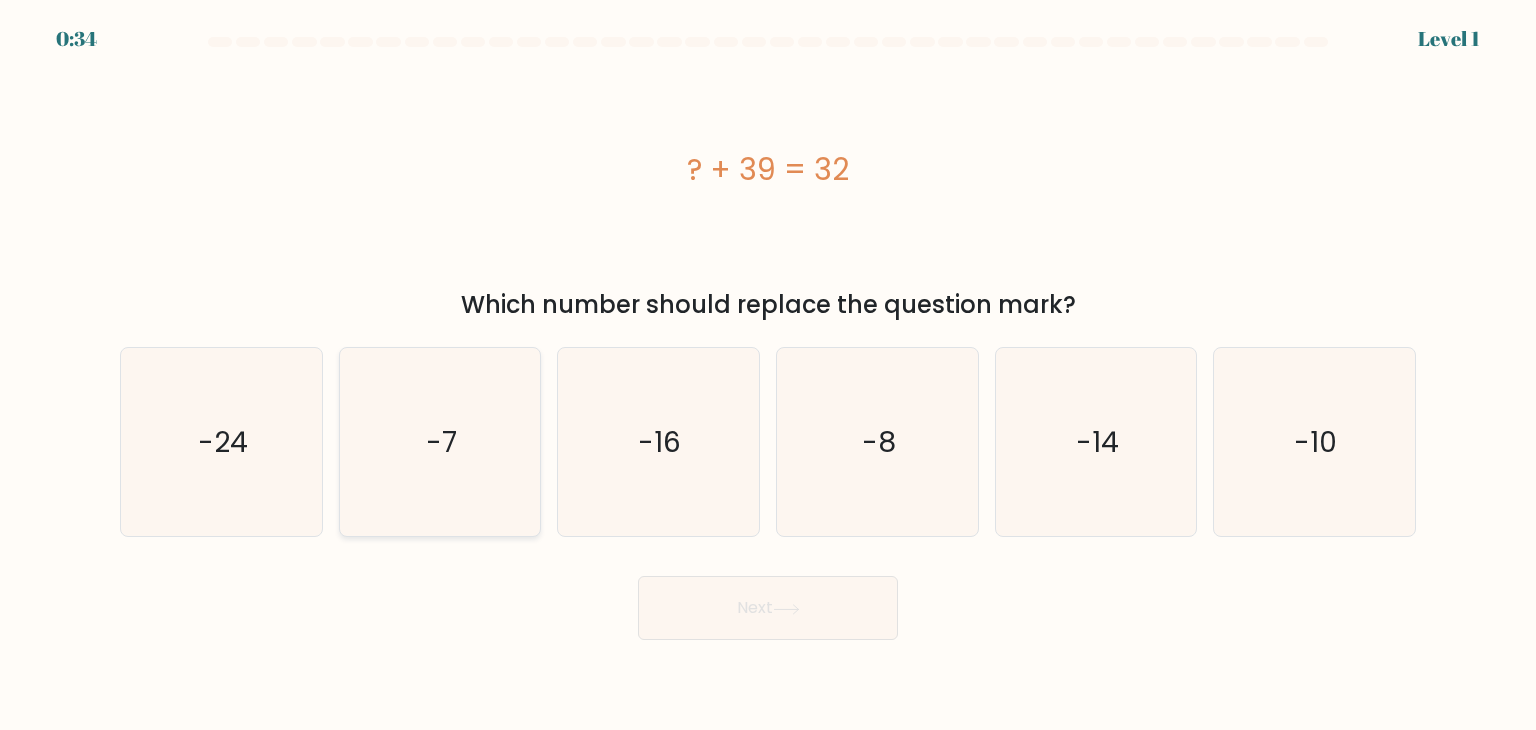click on "-7" 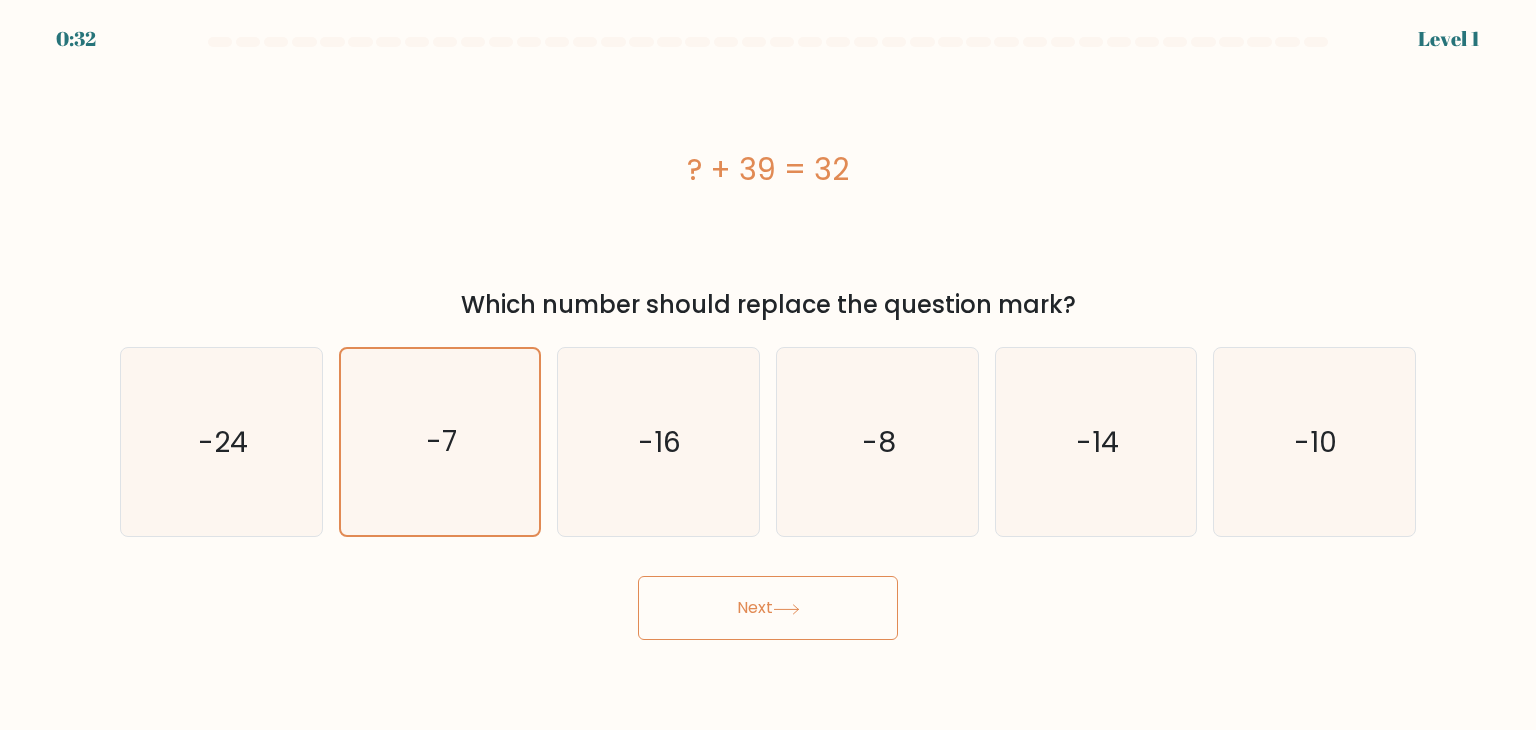 click on "Next" at bounding box center [768, 608] 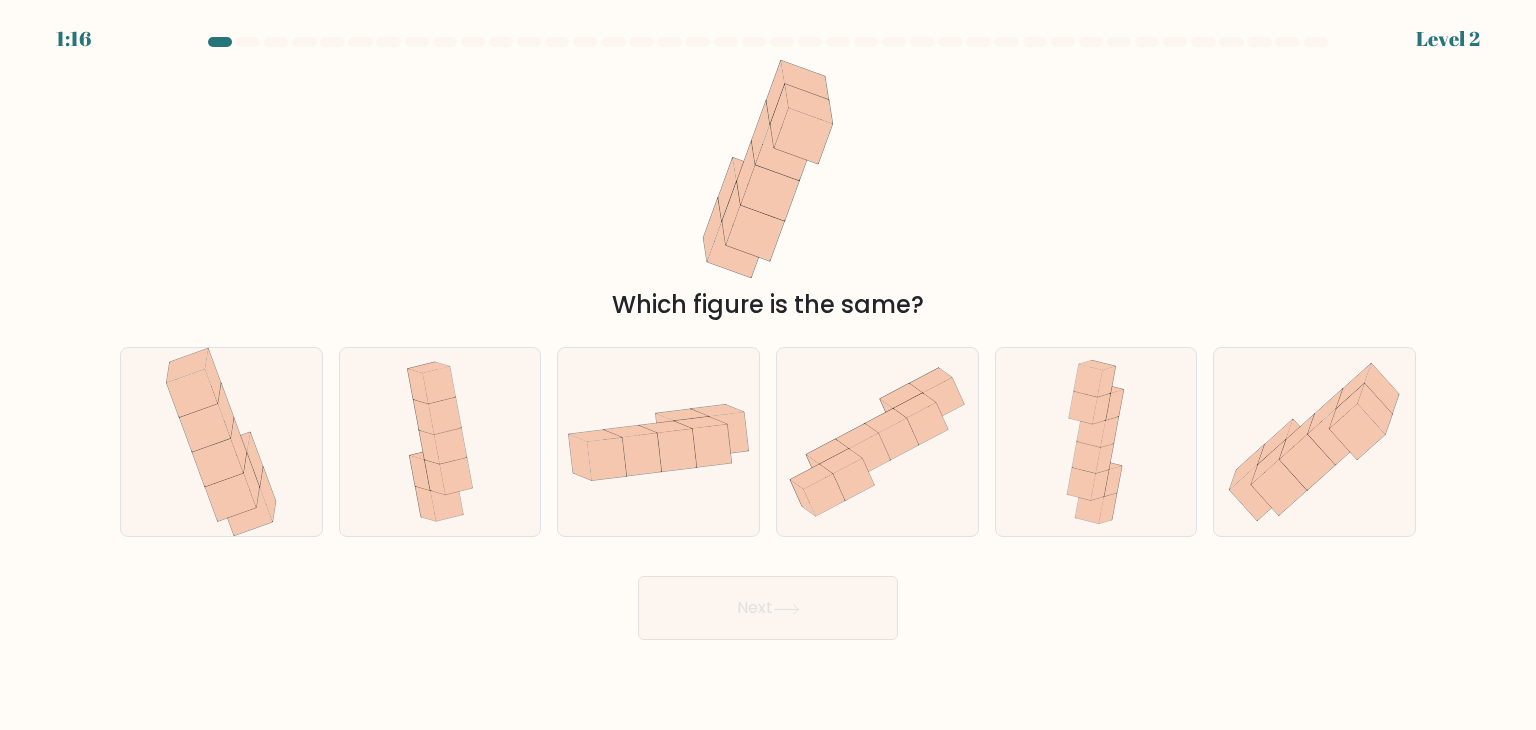 click on "Next" at bounding box center (768, 608) 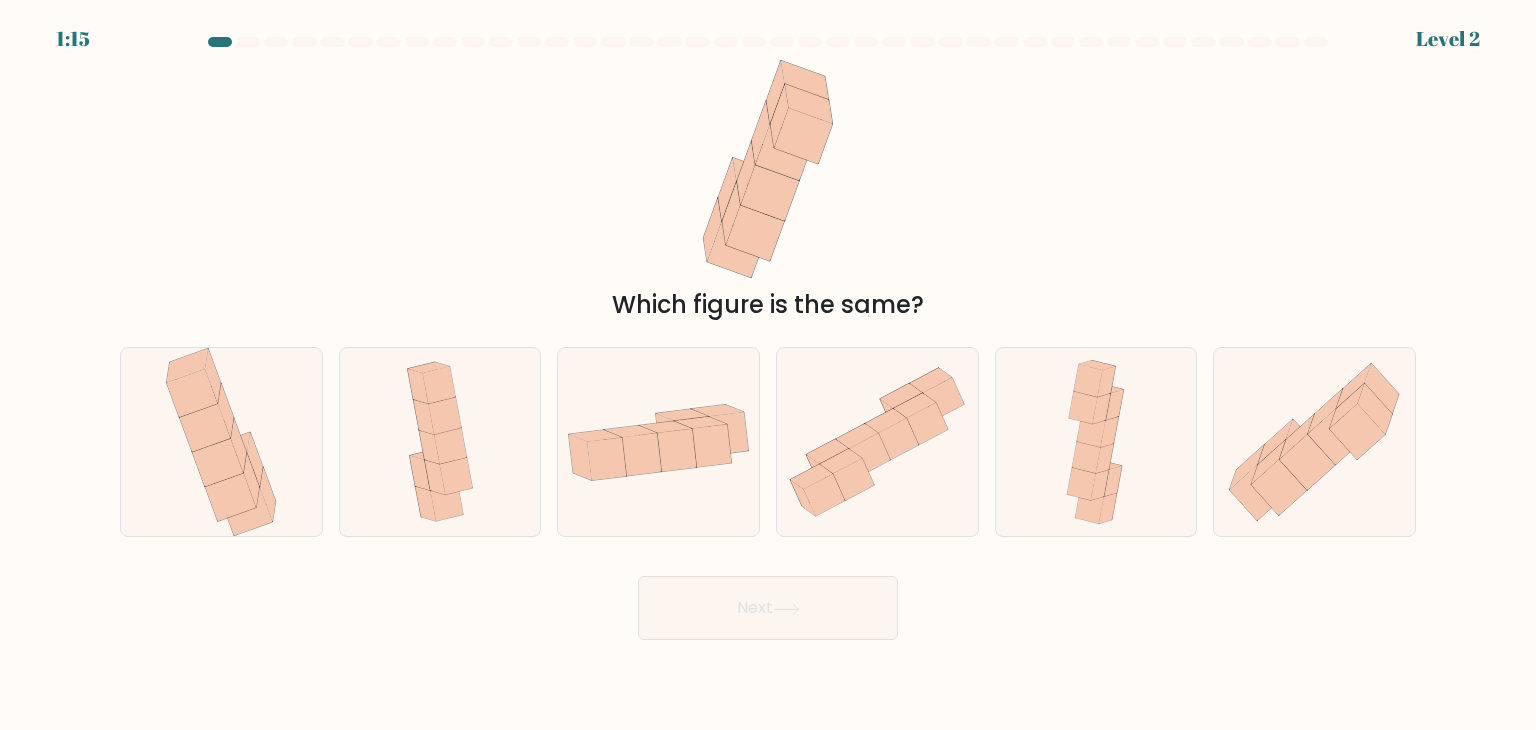 click on "Next" at bounding box center [768, 608] 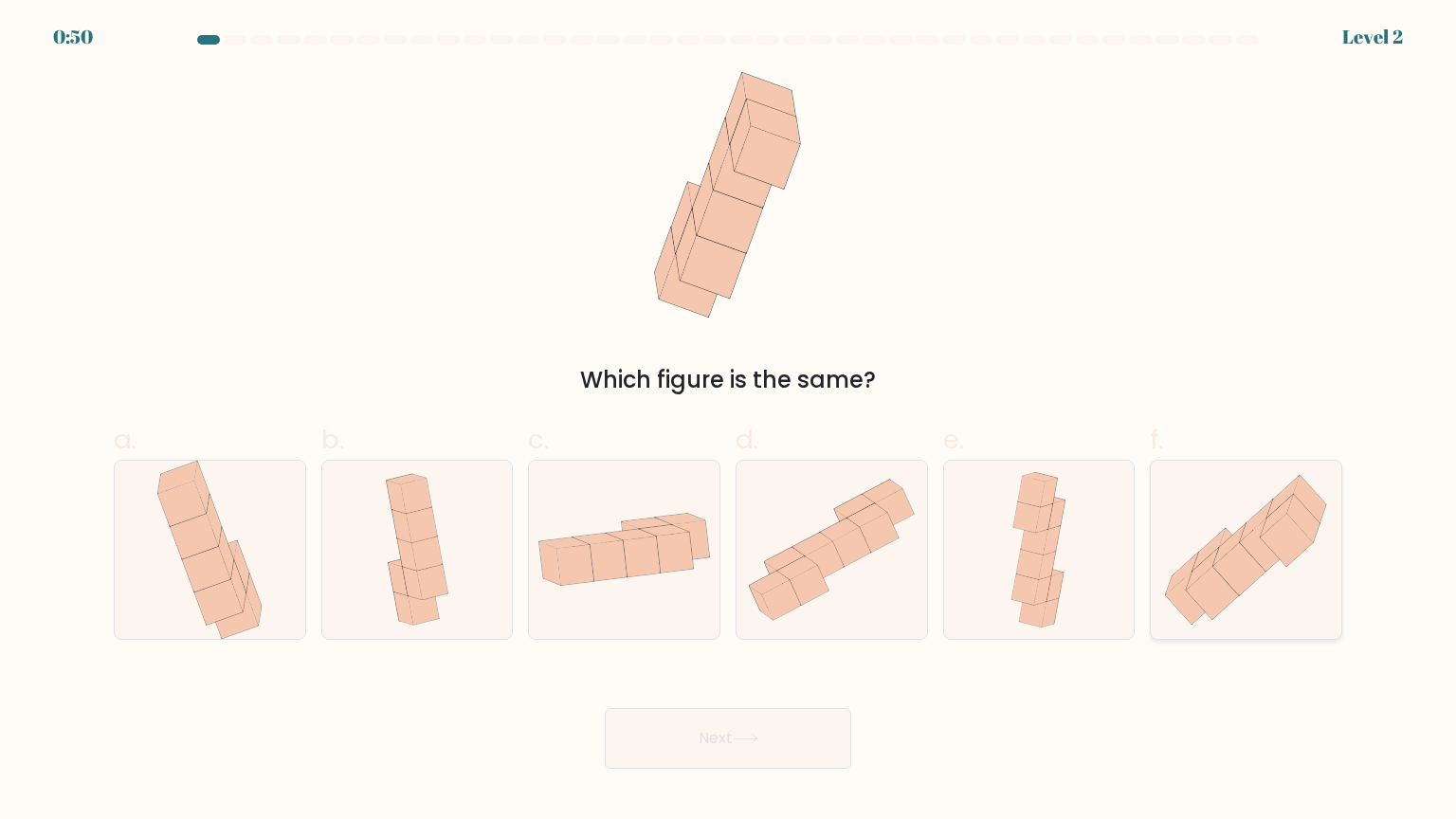 click 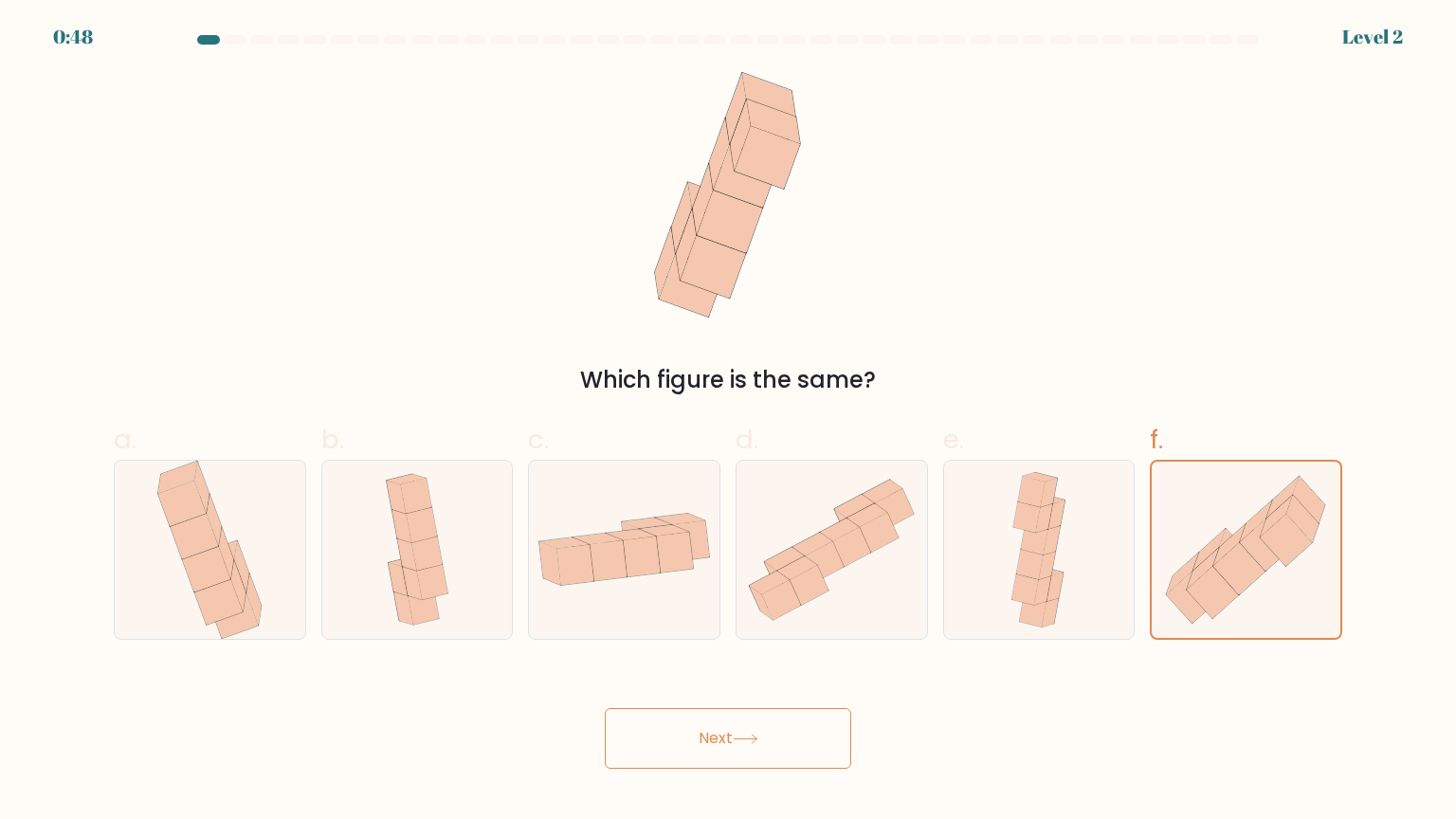 click on "Next" at bounding box center (728, 738) 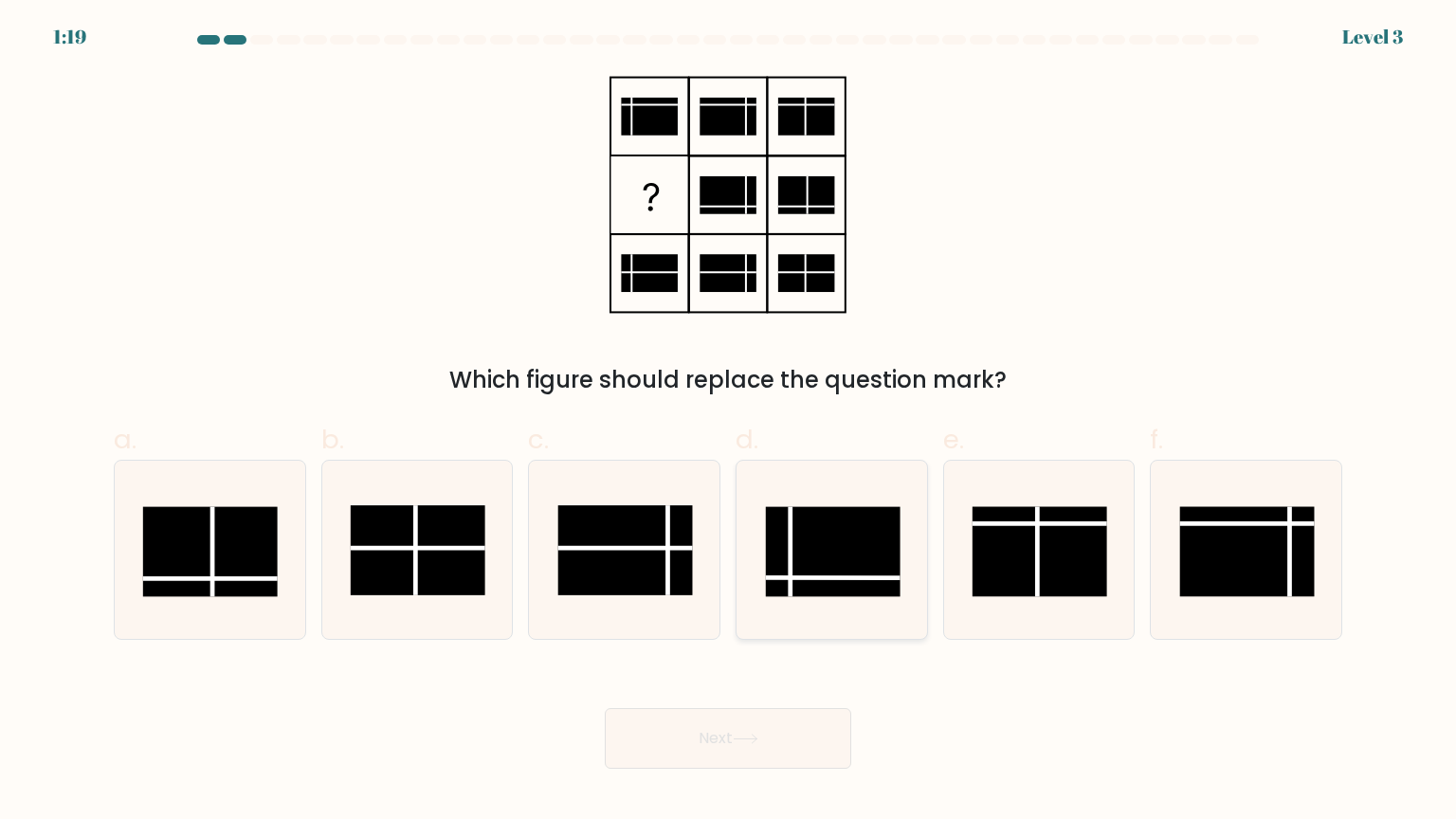 click 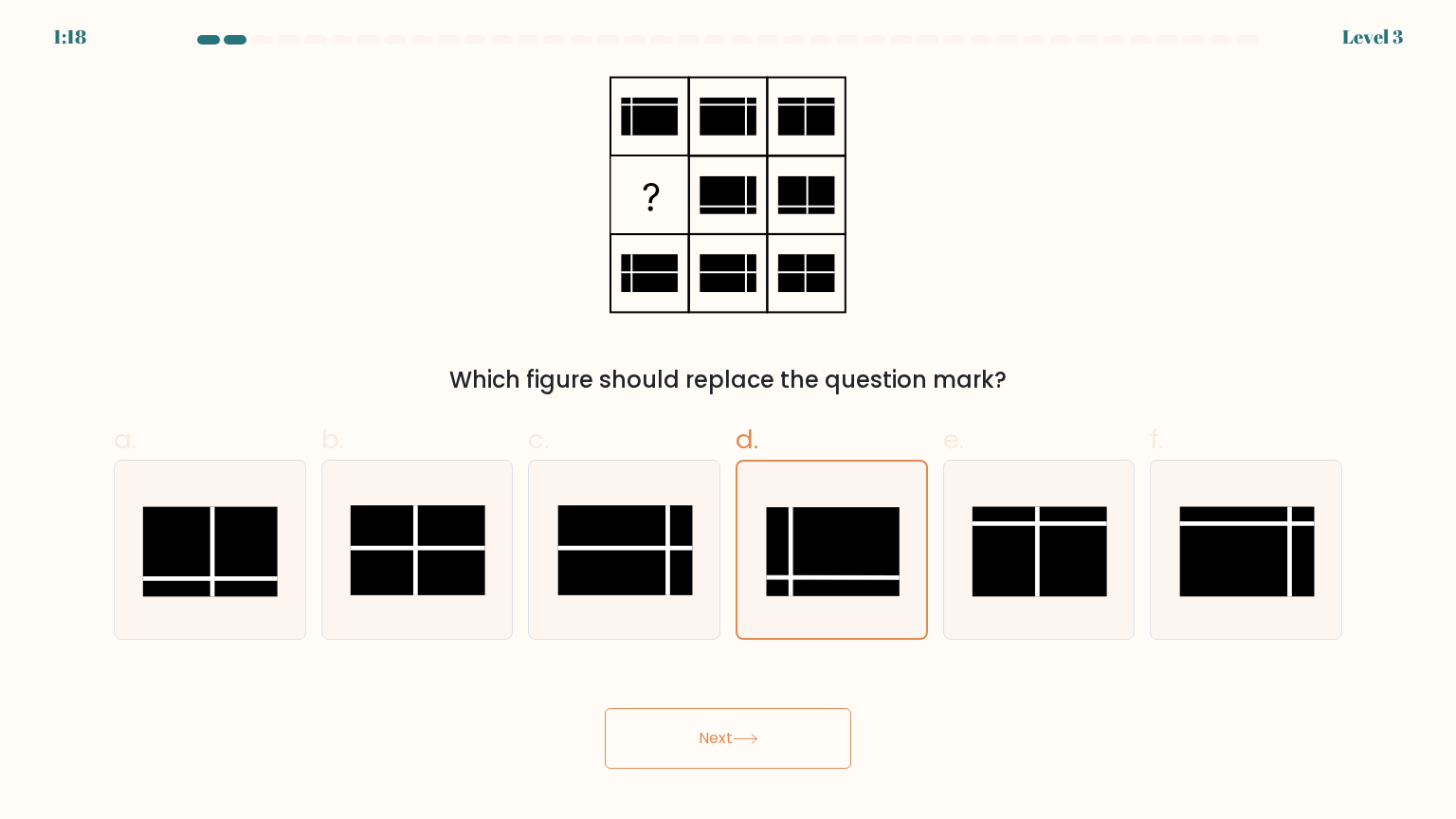 click on "Next" at bounding box center (728, 738) 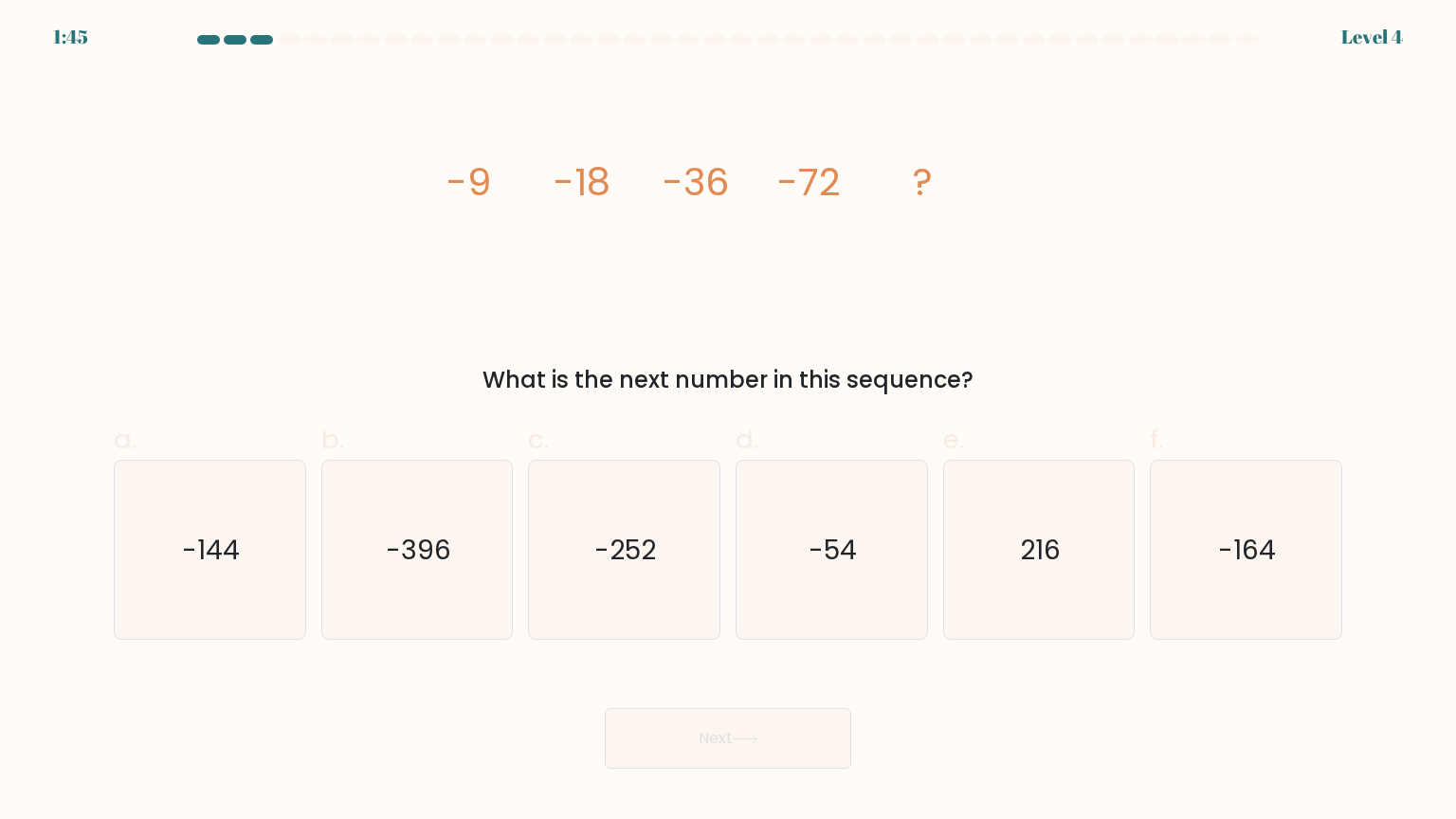 click on "a.
-144" at bounding box center (209, 530) 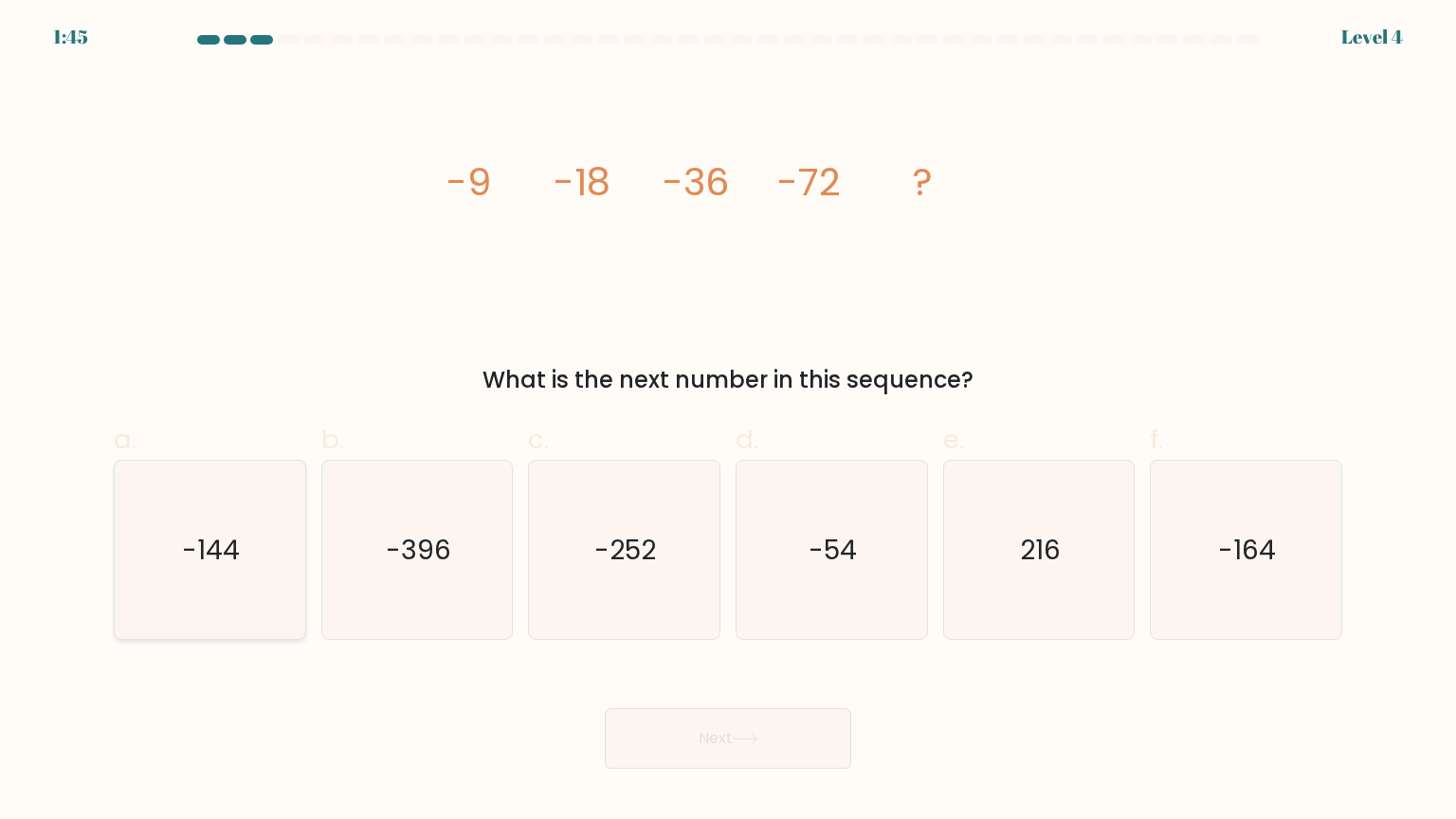 click on "-144" 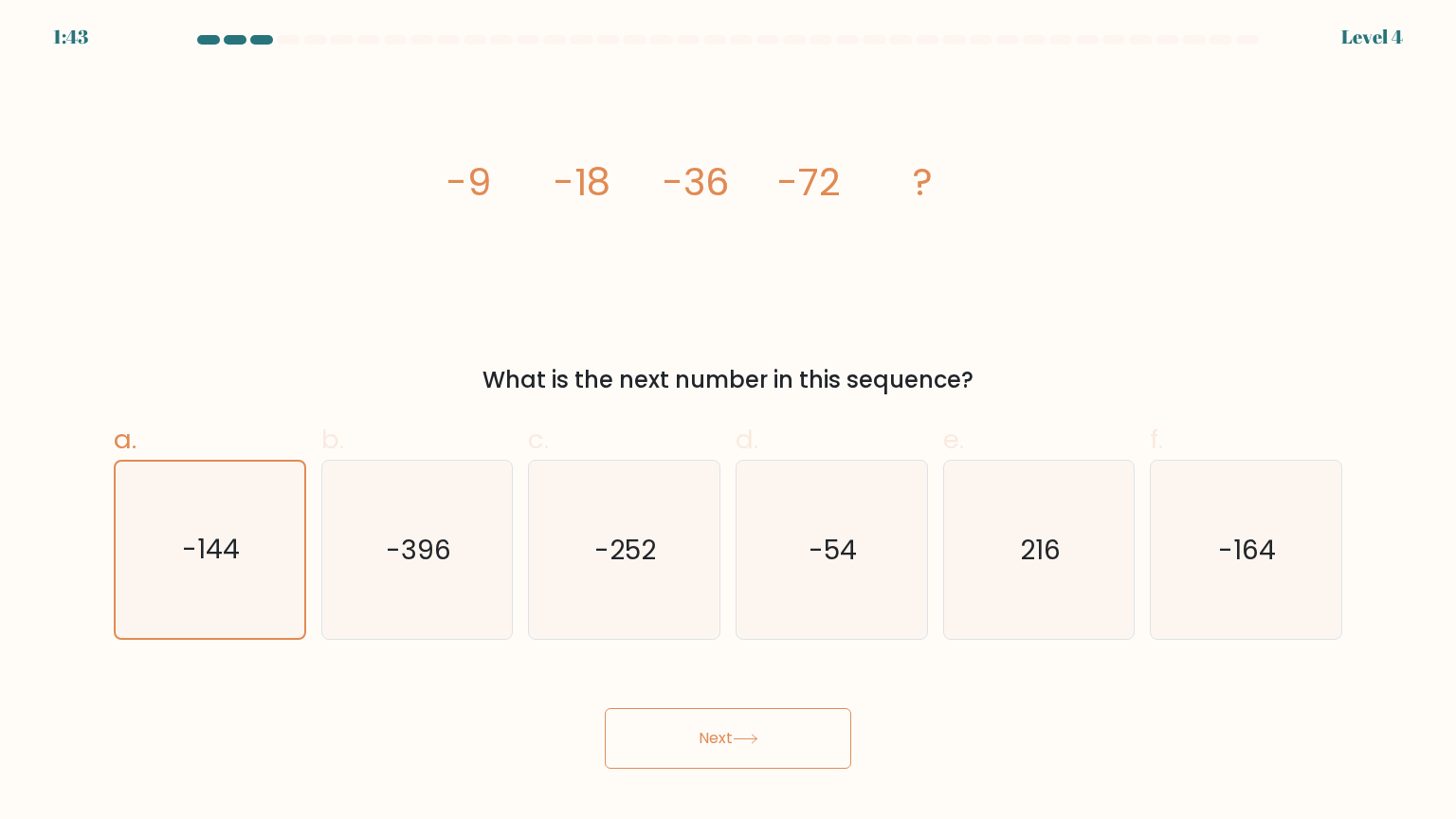click on "Next" at bounding box center (728, 738) 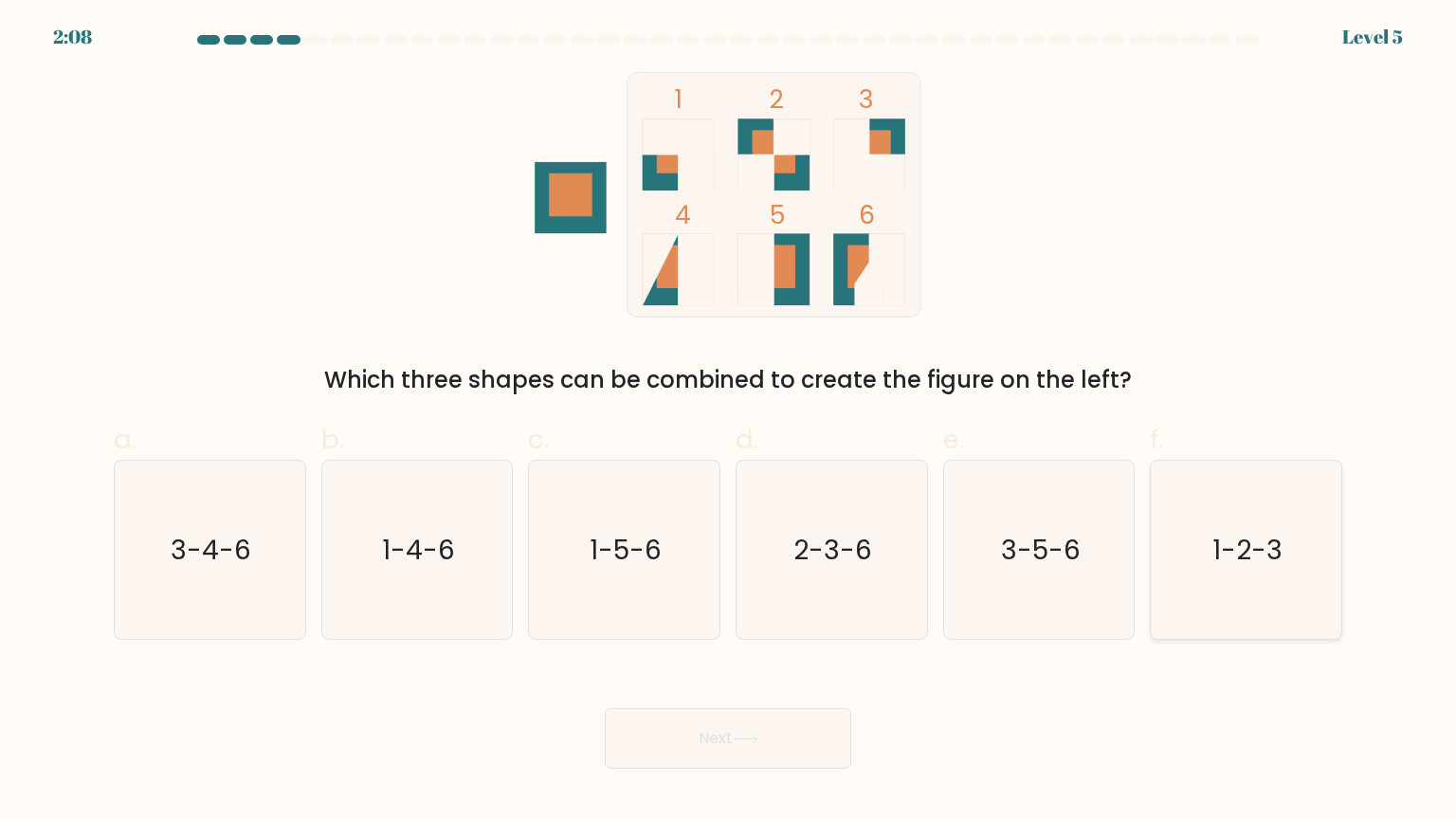 click on "1-2-3" 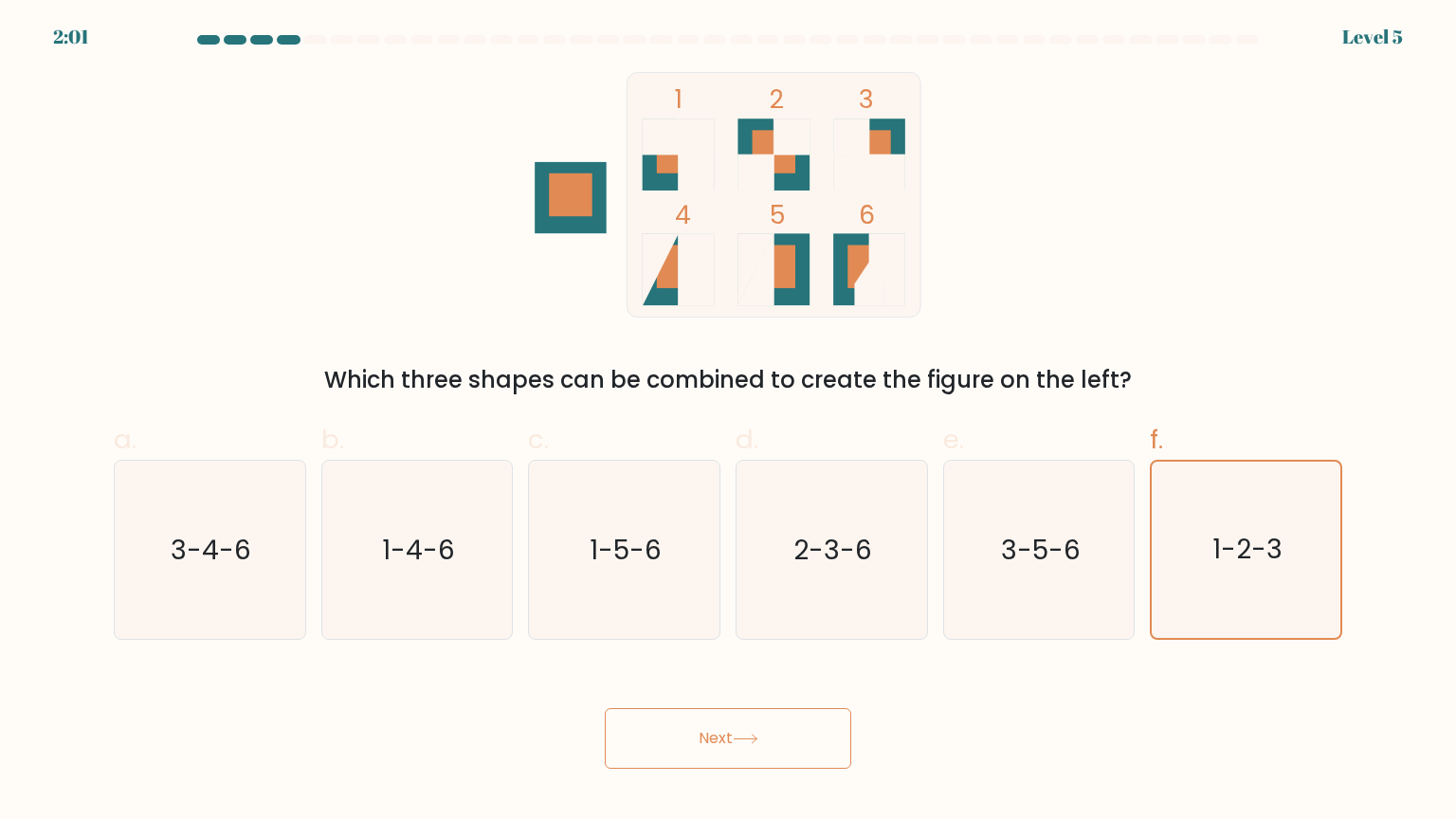 click on "Next" at bounding box center [728, 738] 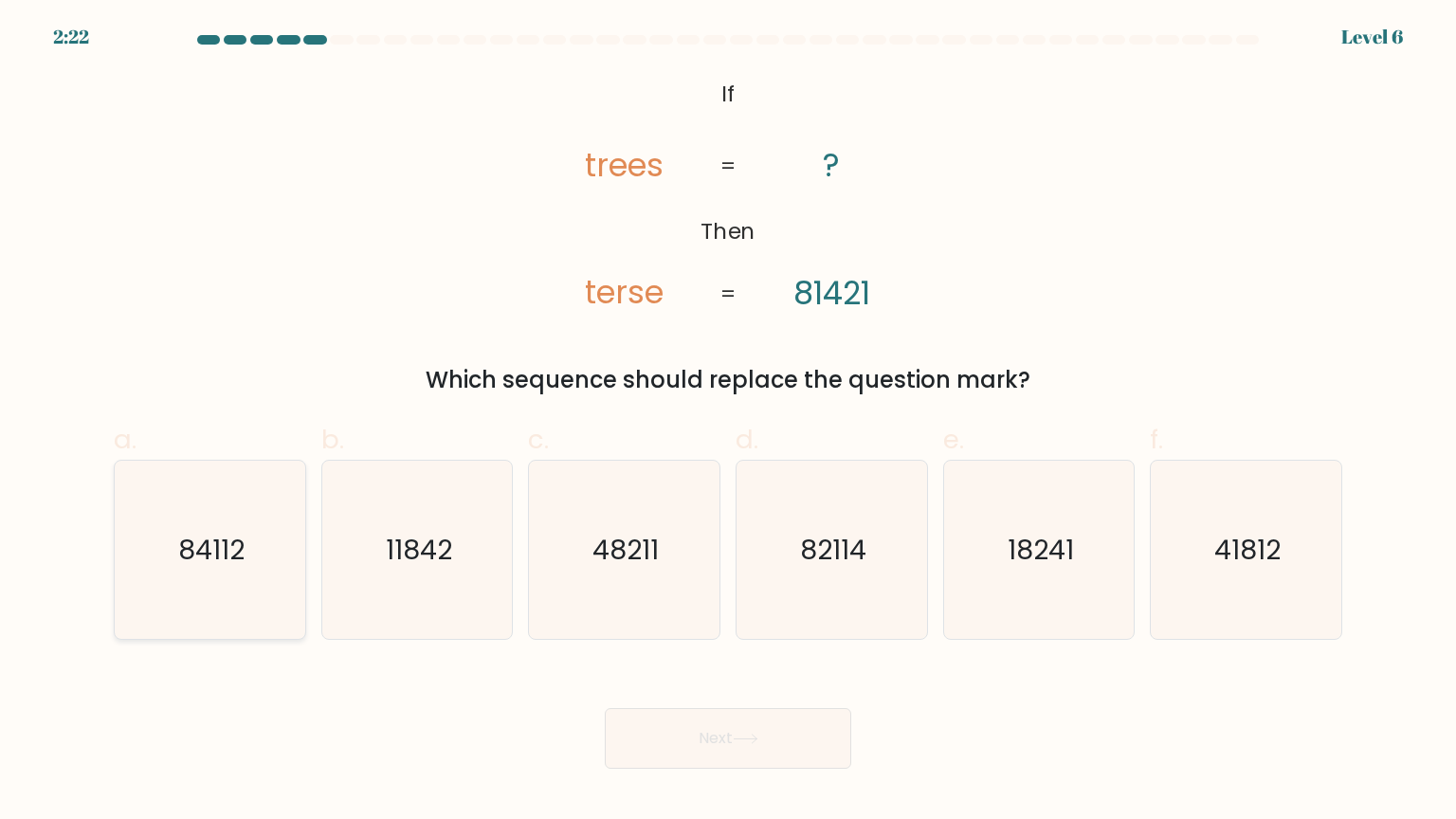 click on "84112" 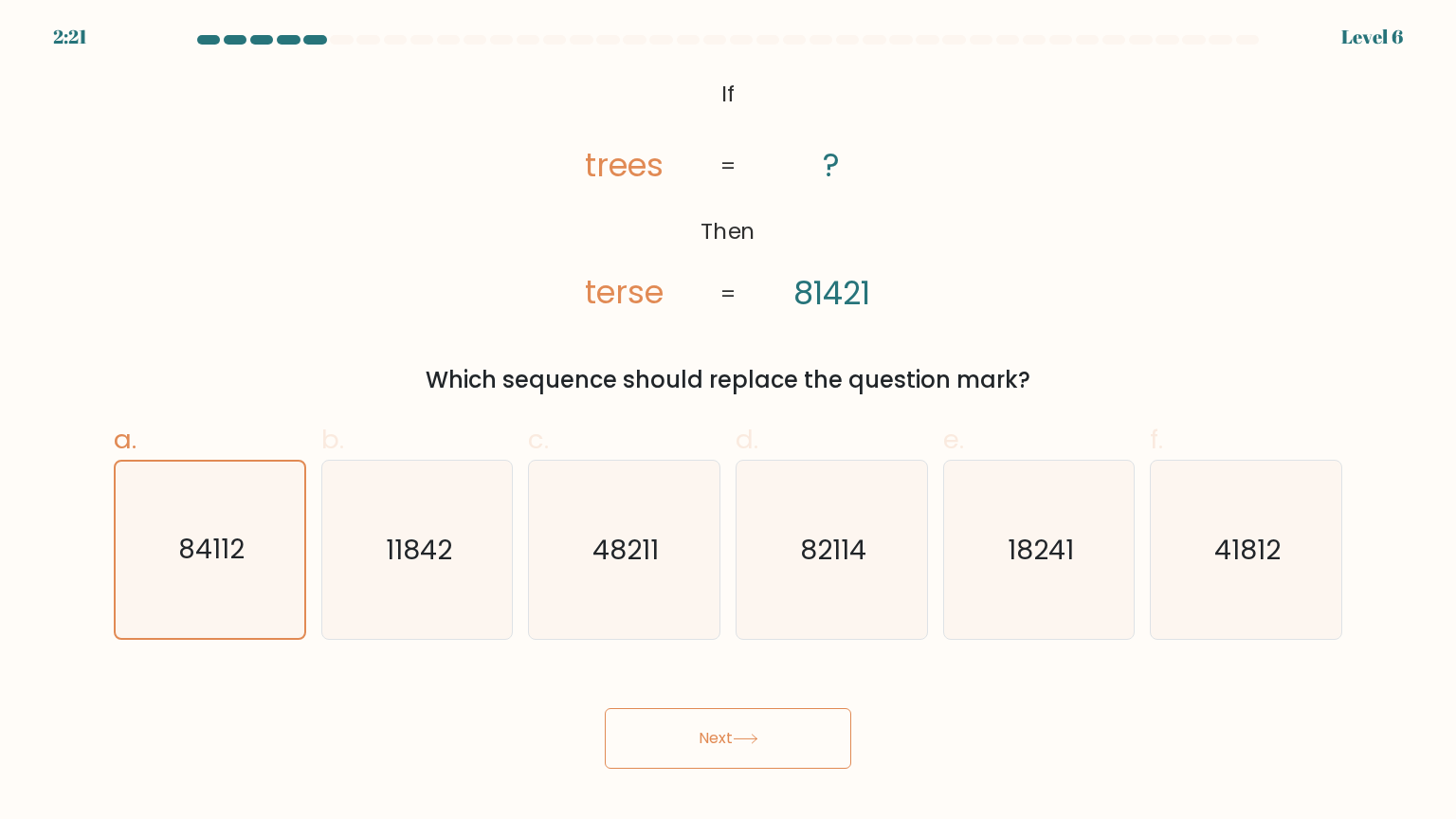 click on "Next" at bounding box center [728, 738] 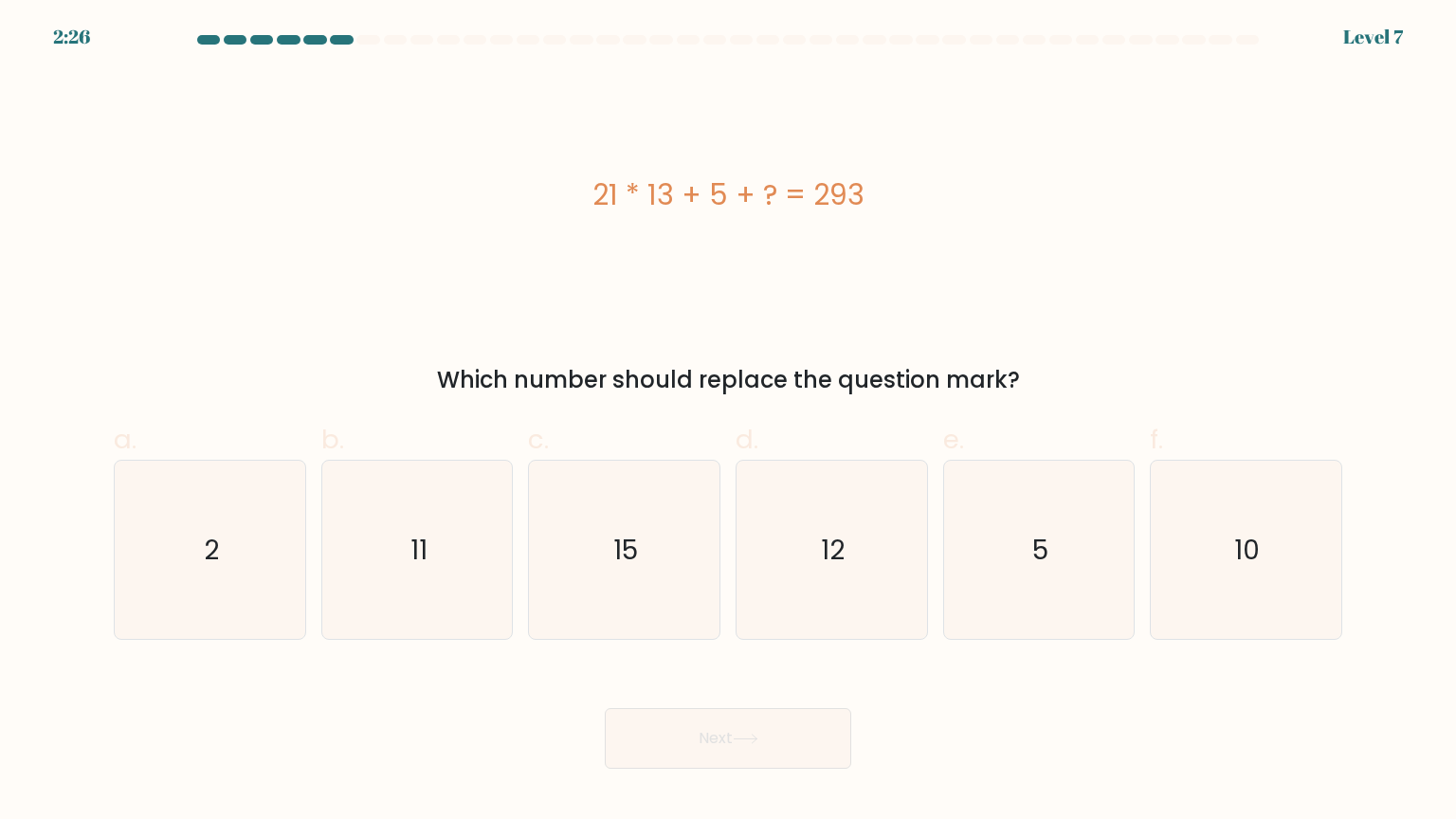 type 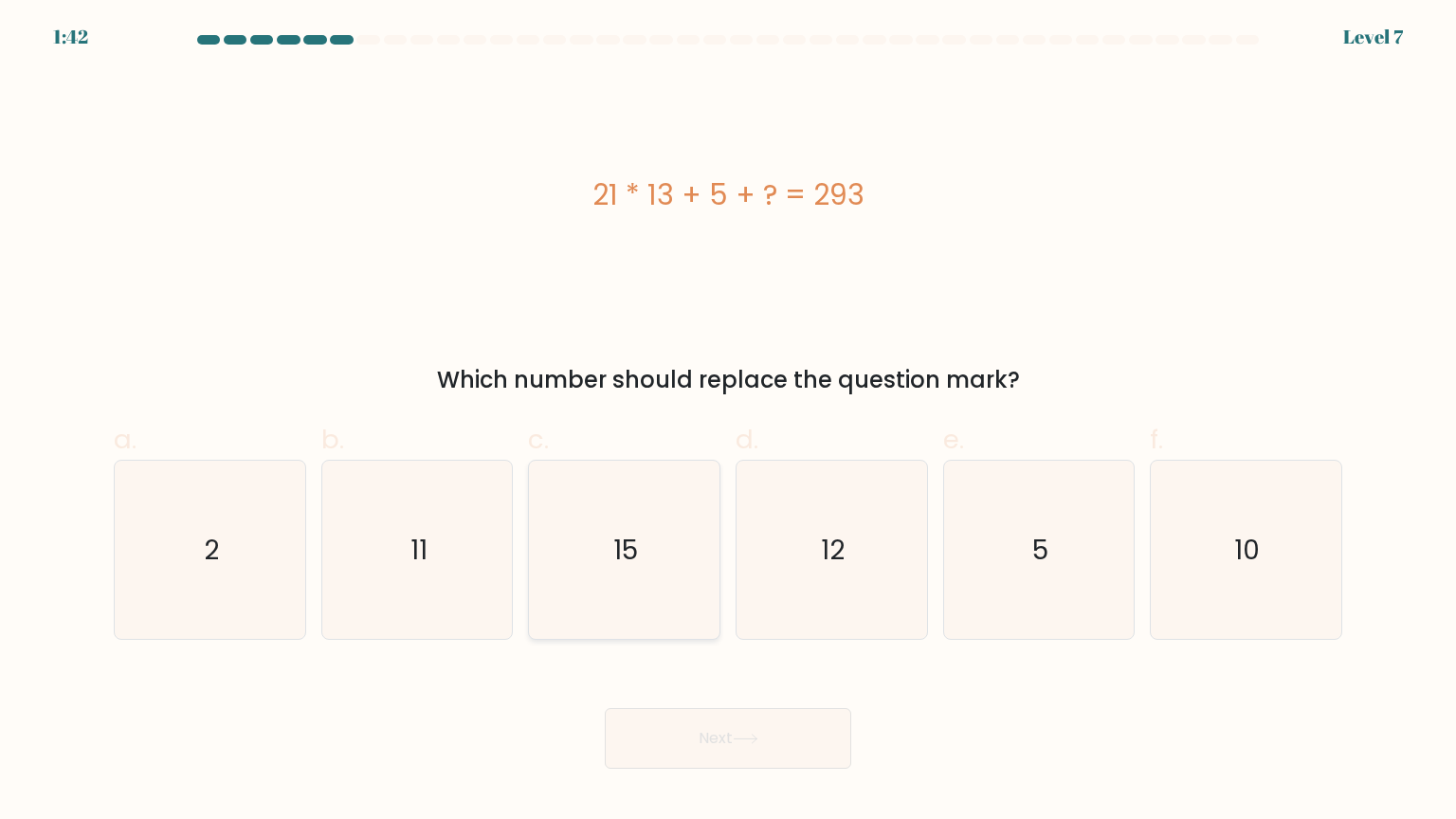 click on "15" 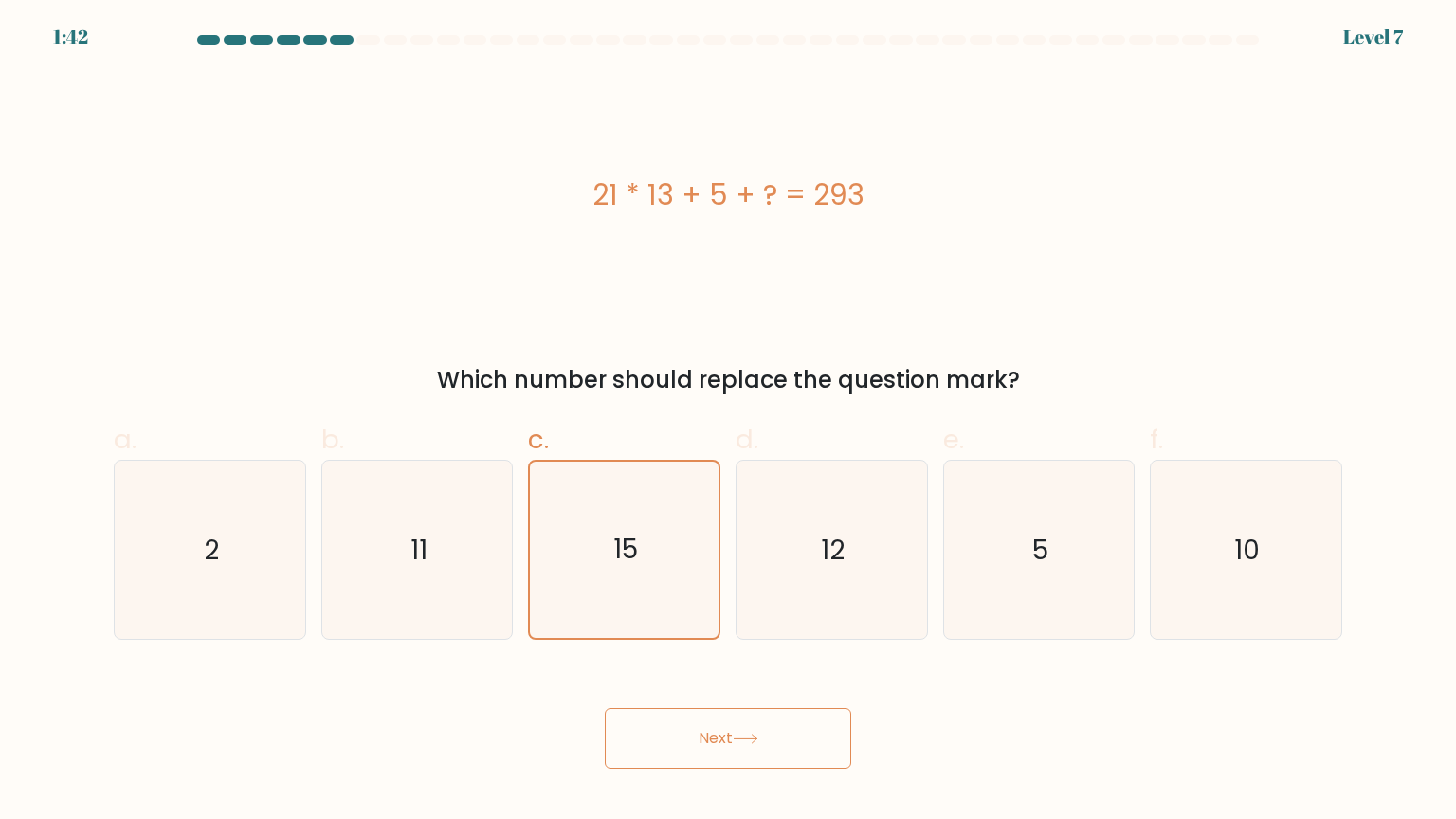 click on "Next" at bounding box center (728, 738) 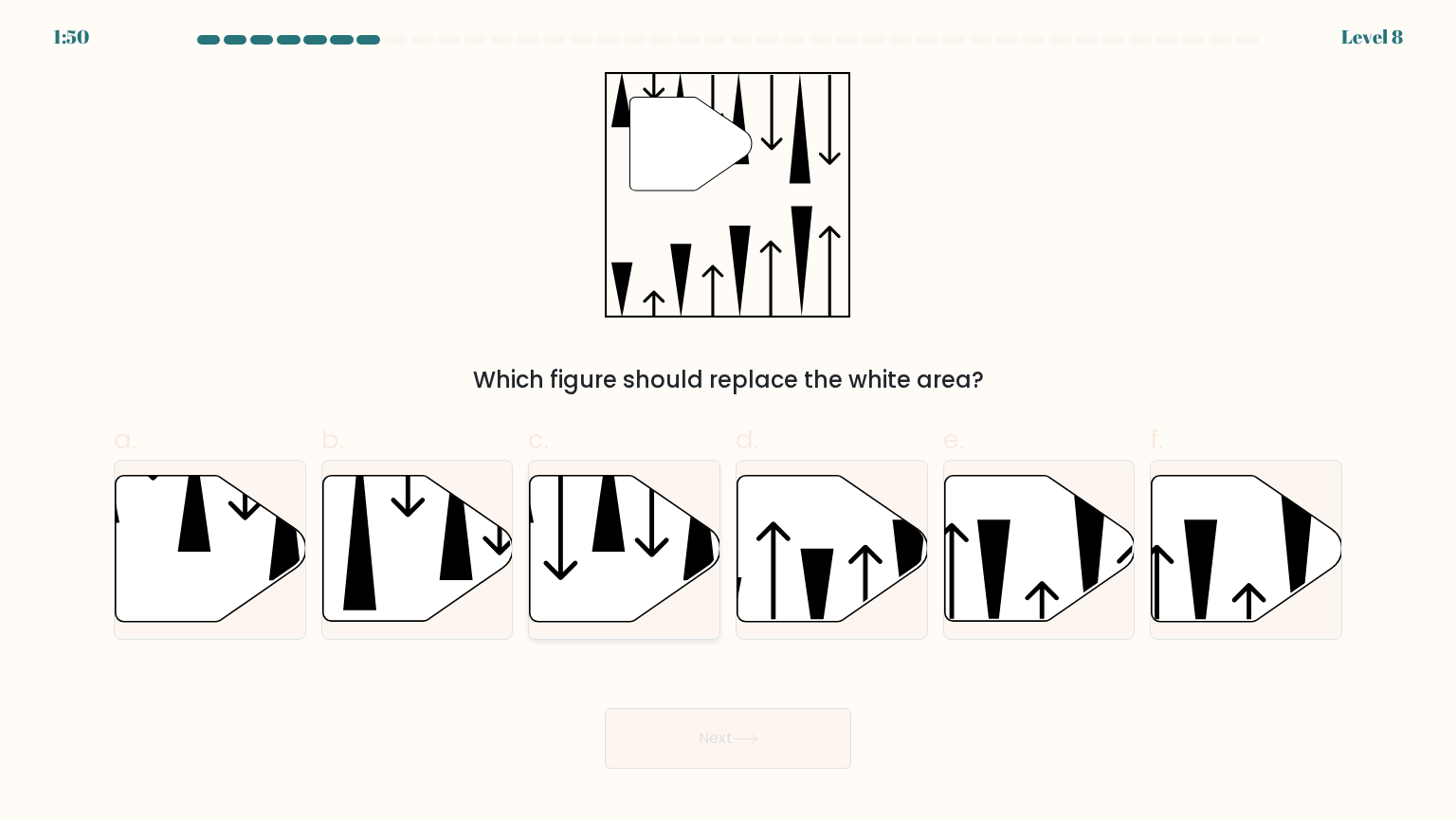click 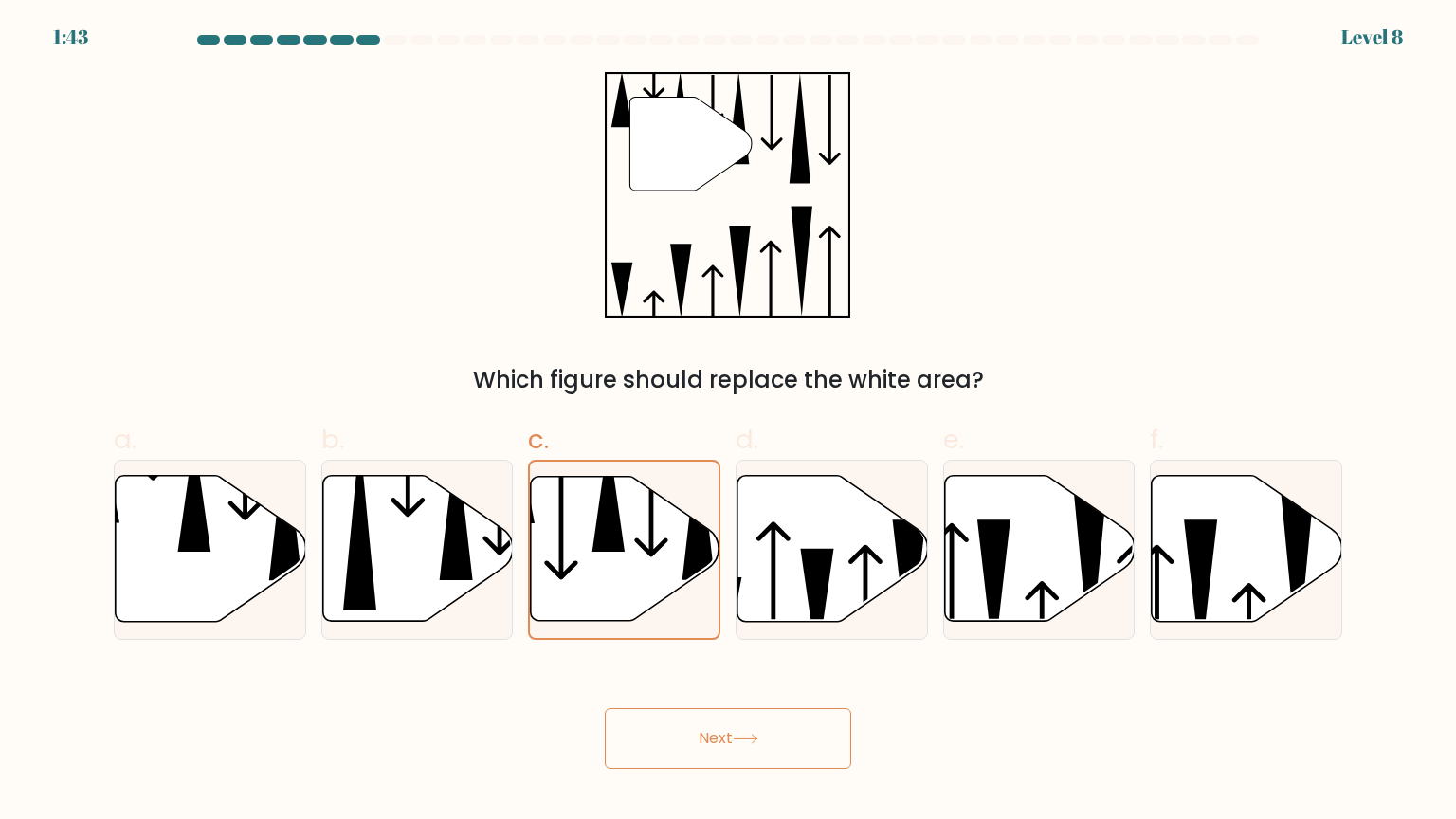 click on "Next" at bounding box center (728, 738) 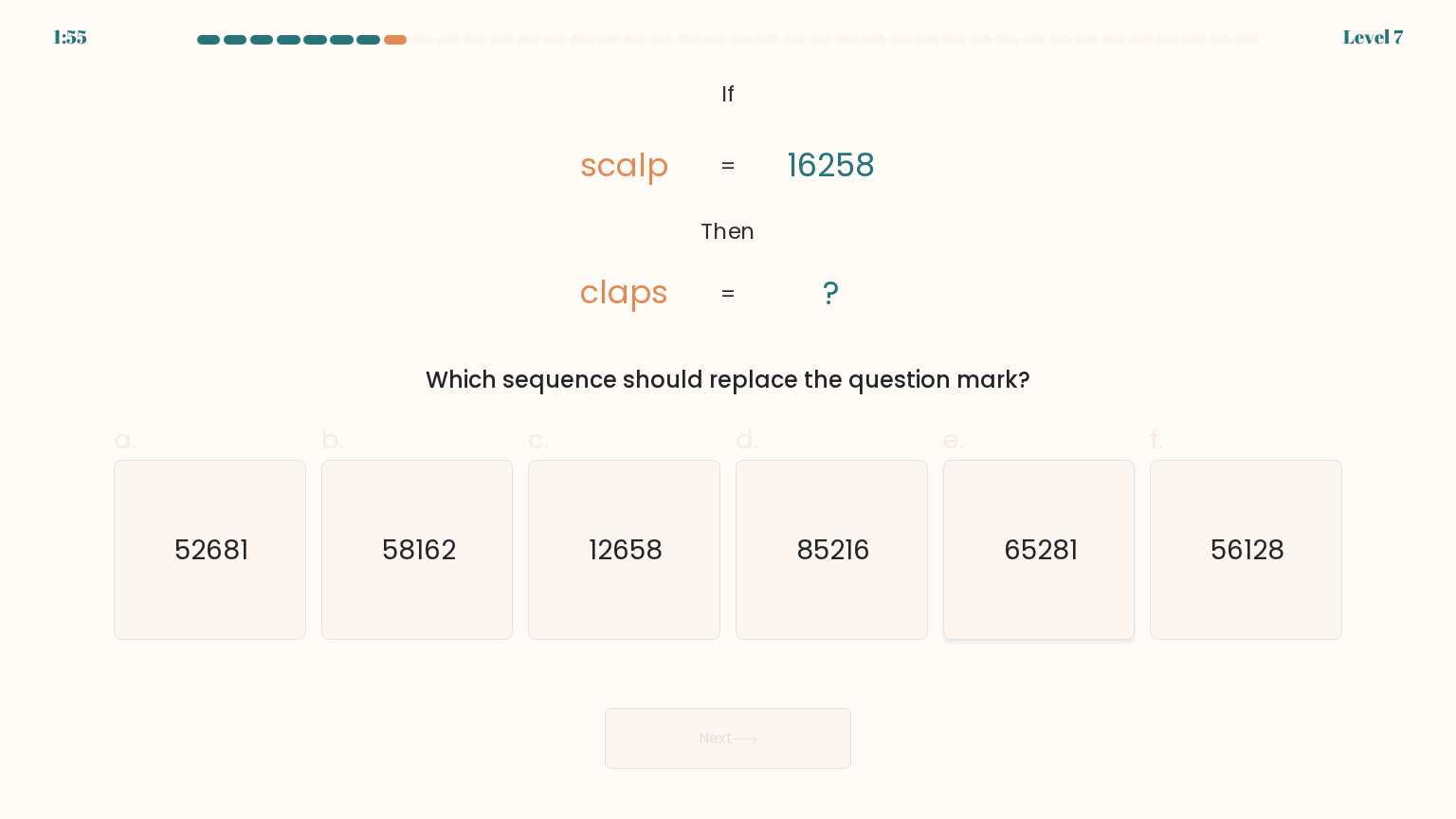click on "65281" 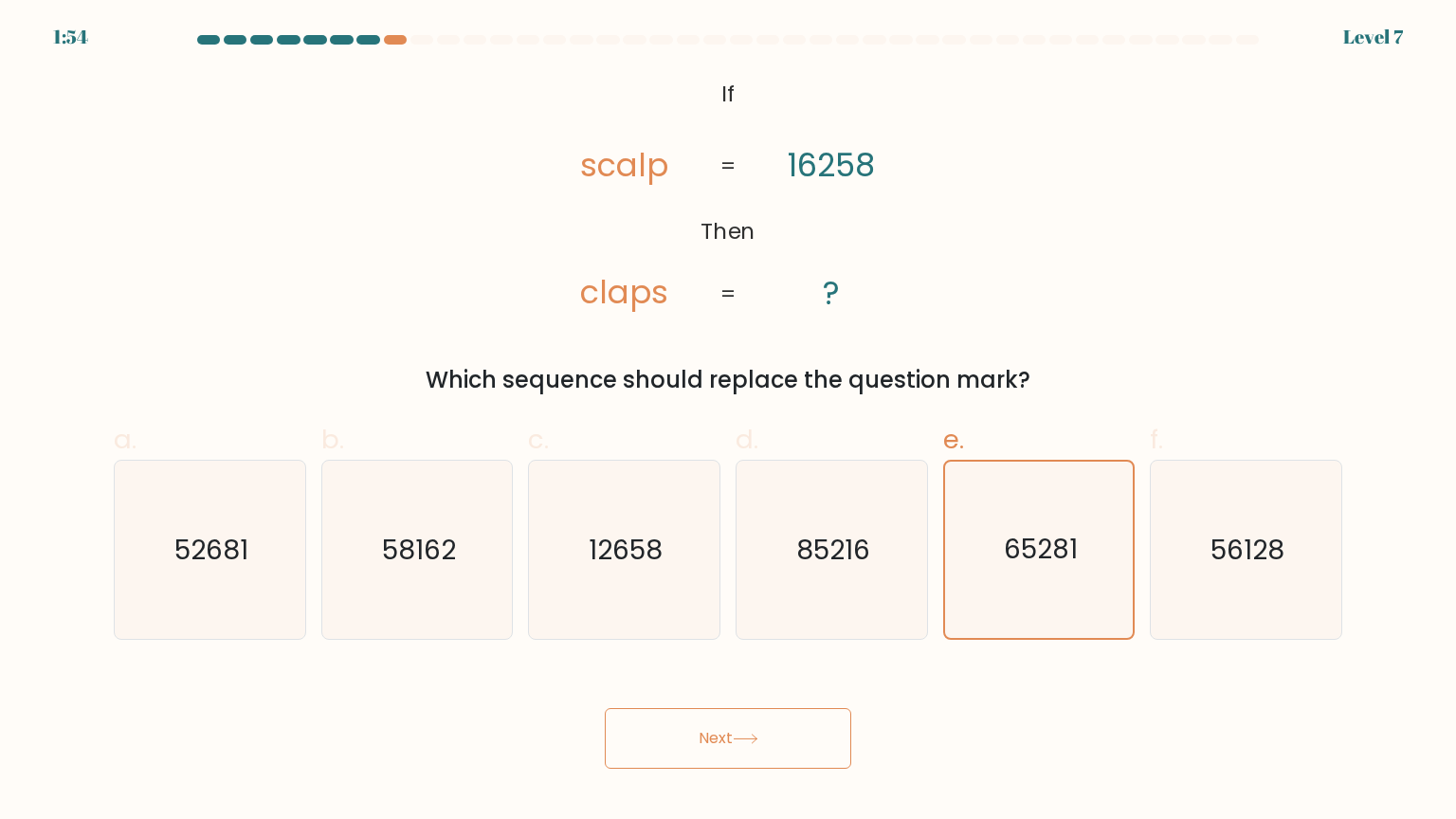 click on "Next" at bounding box center (728, 738) 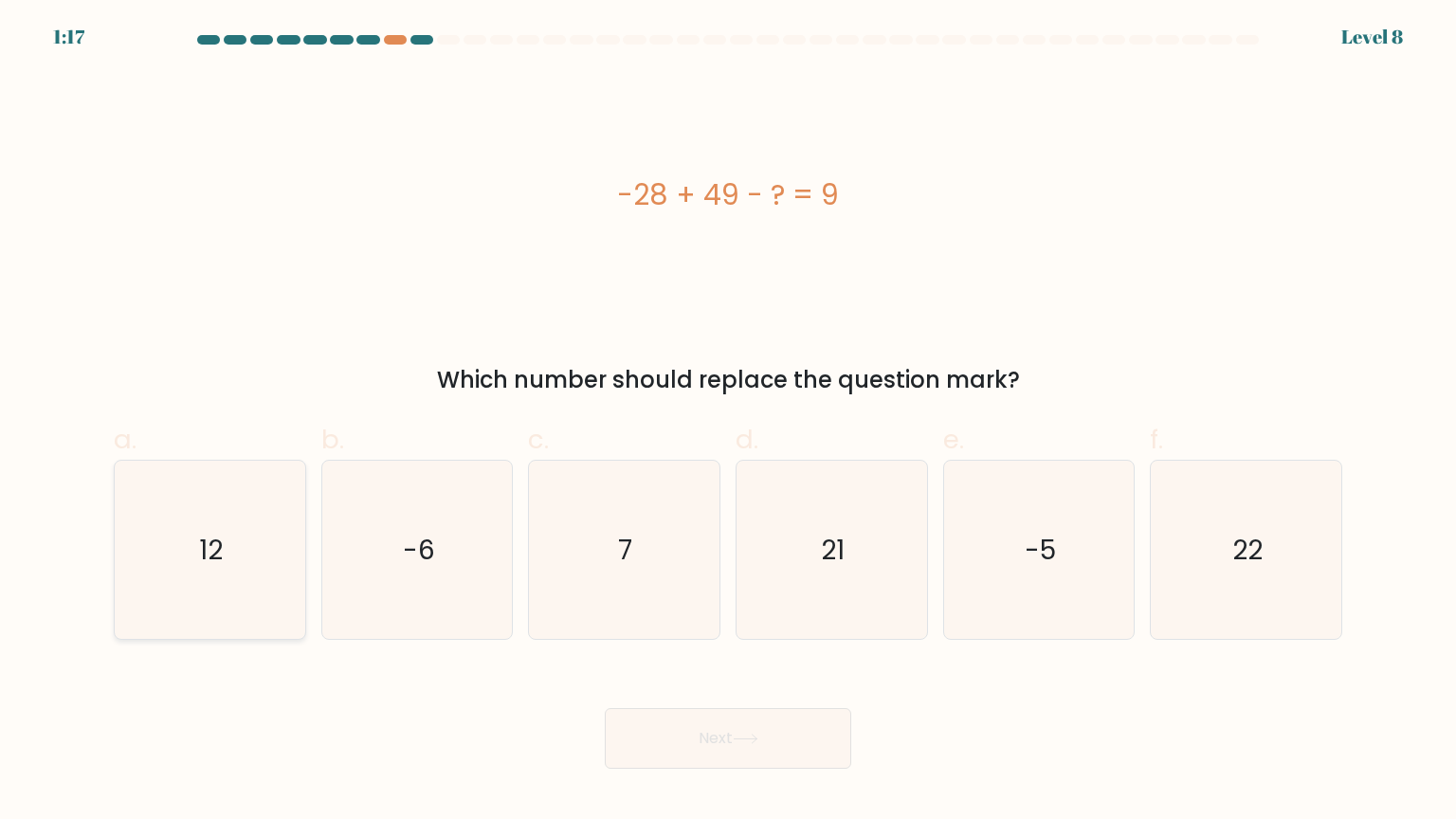 click on "12" 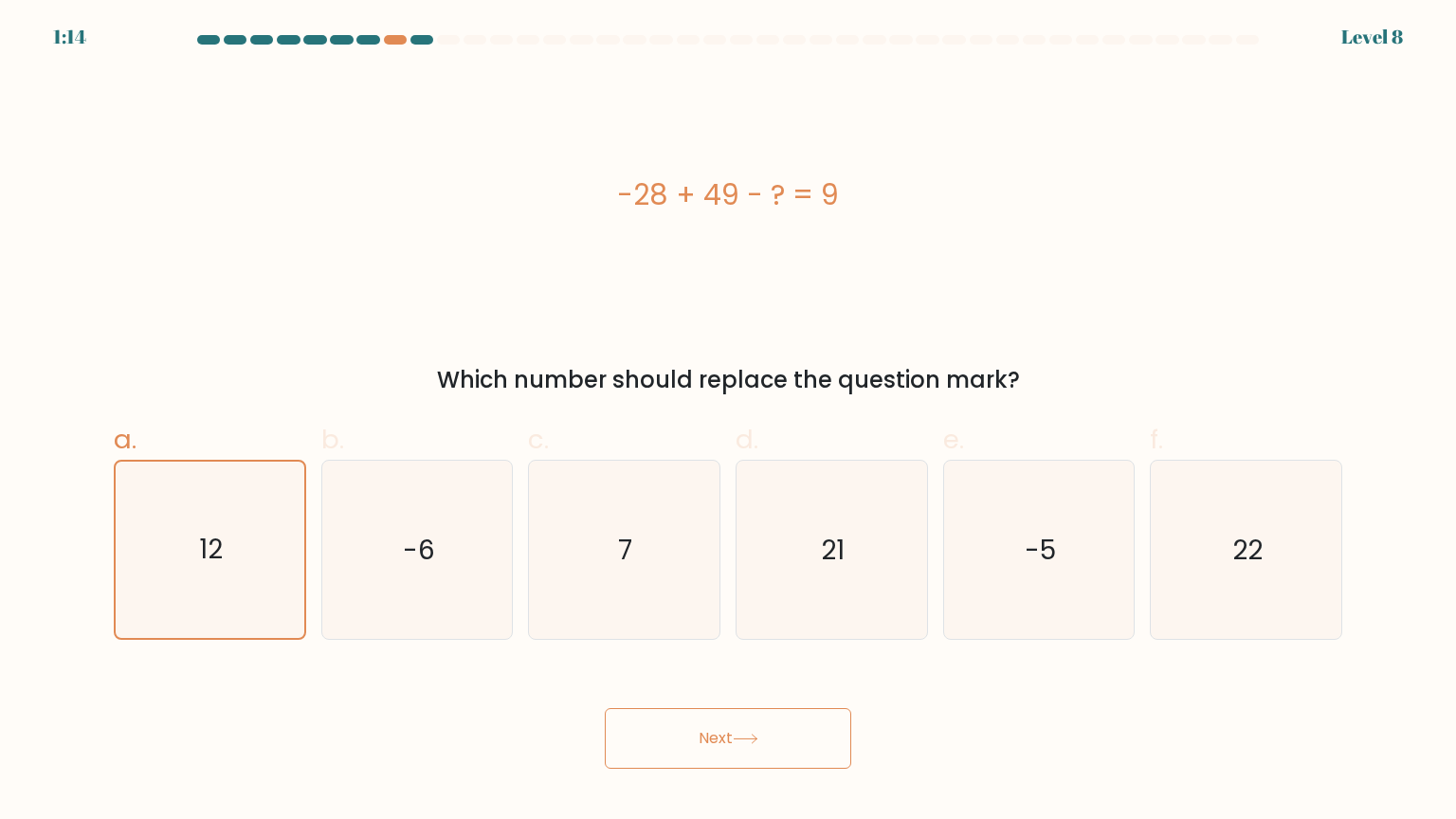 click on "Next" at bounding box center [728, 738] 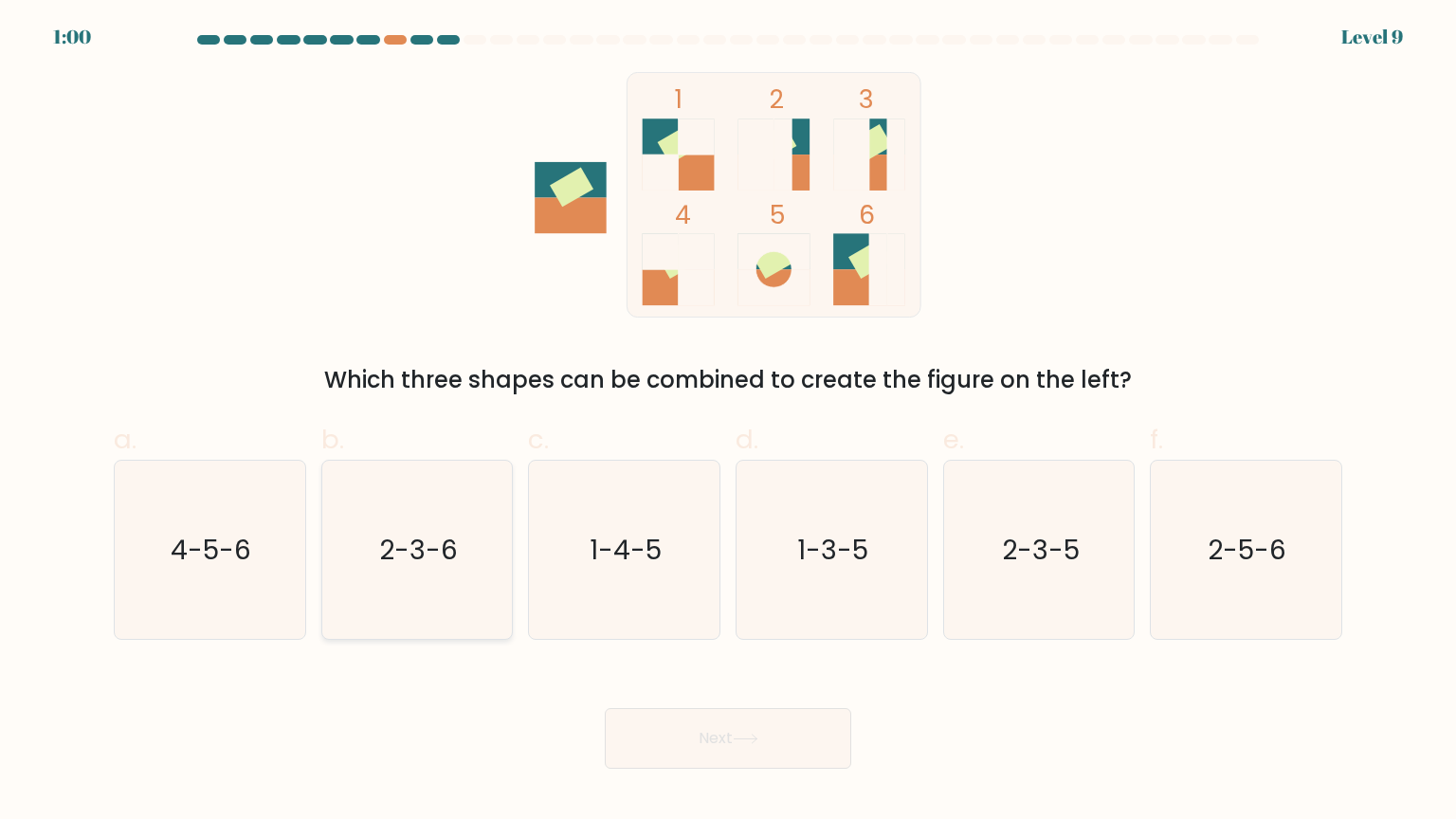 click on "2-3-6" 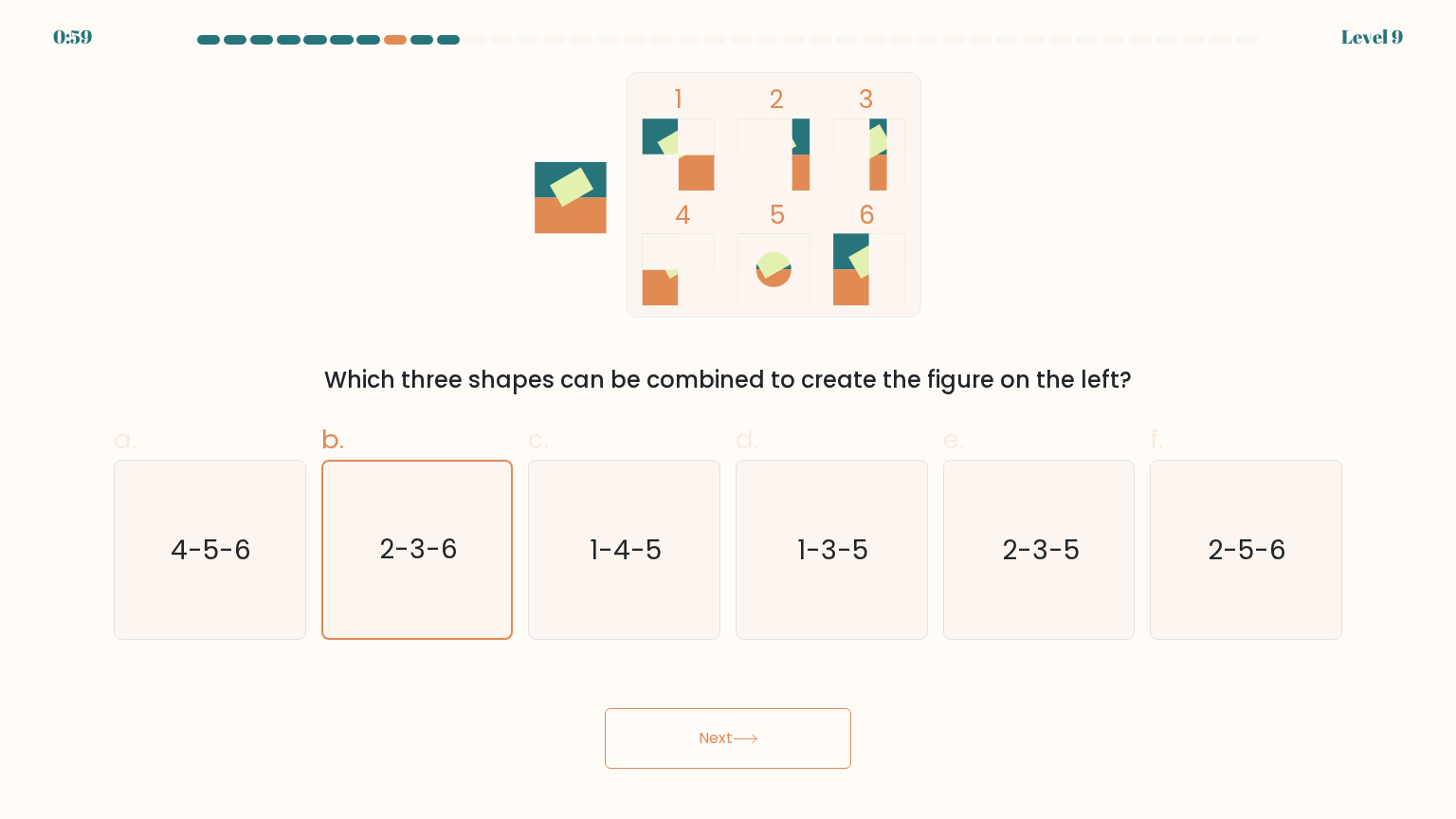 click on "0:59
Level 9" at bounding box center (728, 410) 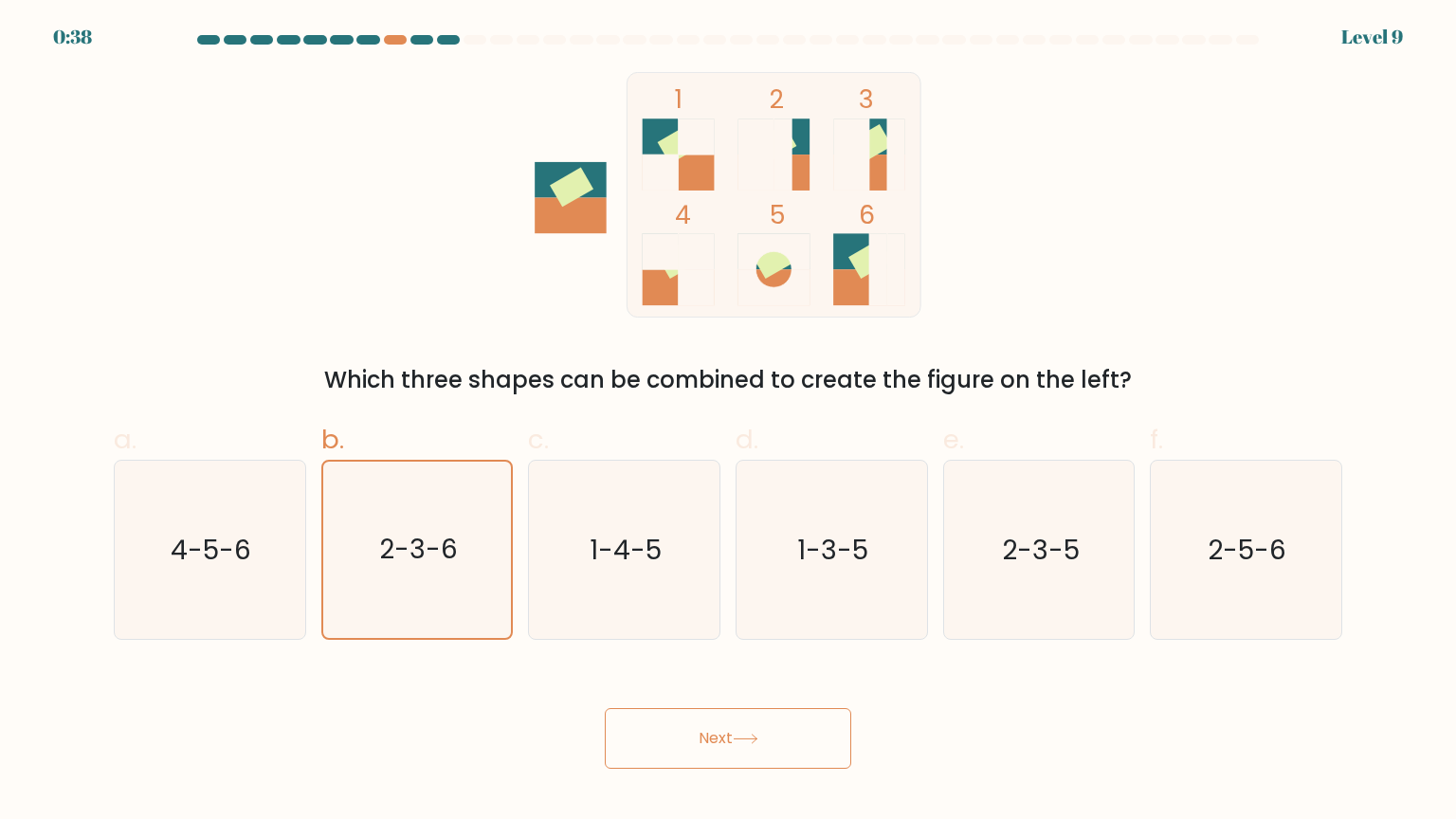 click on "Next" at bounding box center (728, 738) 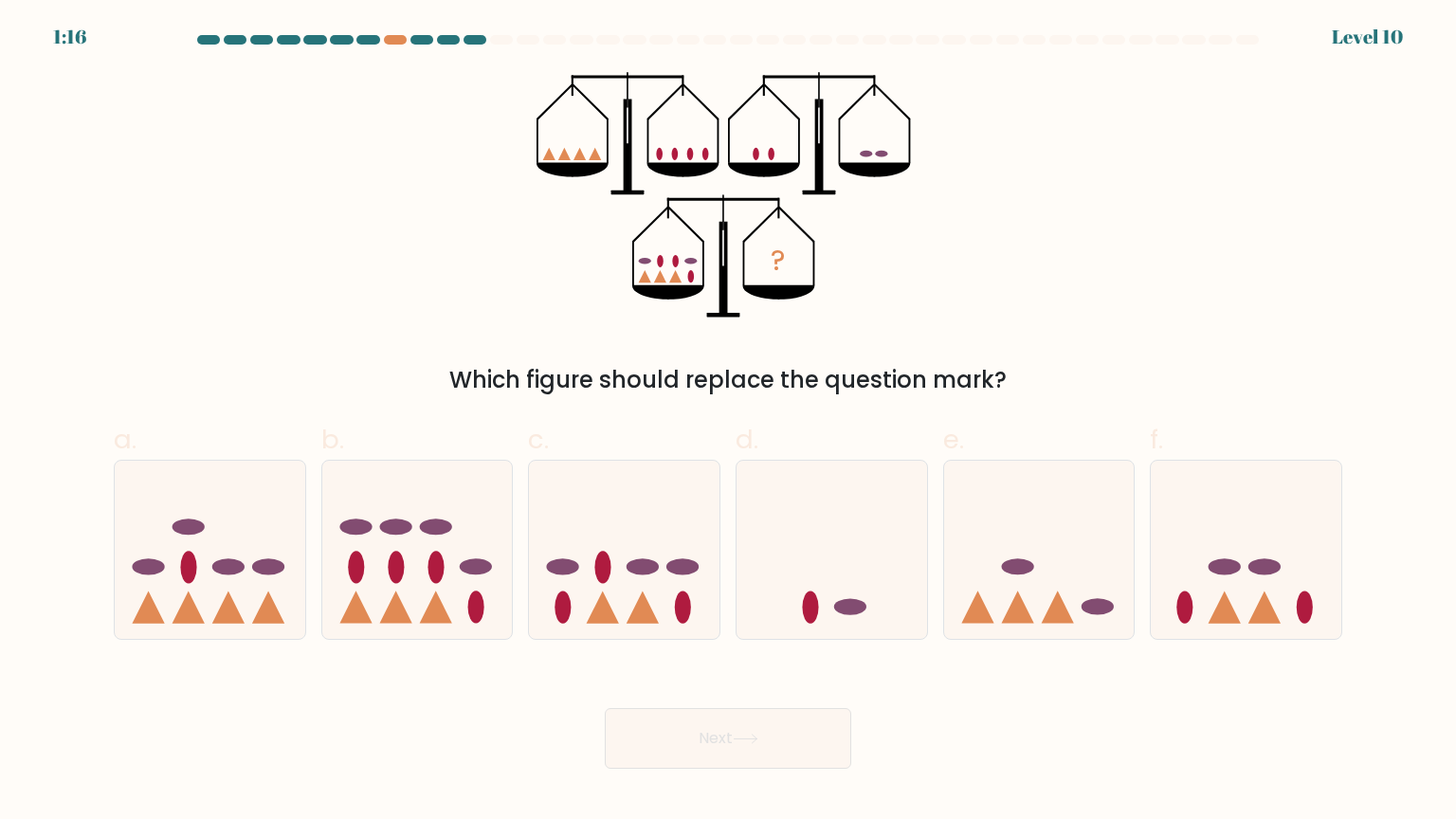 click at bounding box center [728, 44] 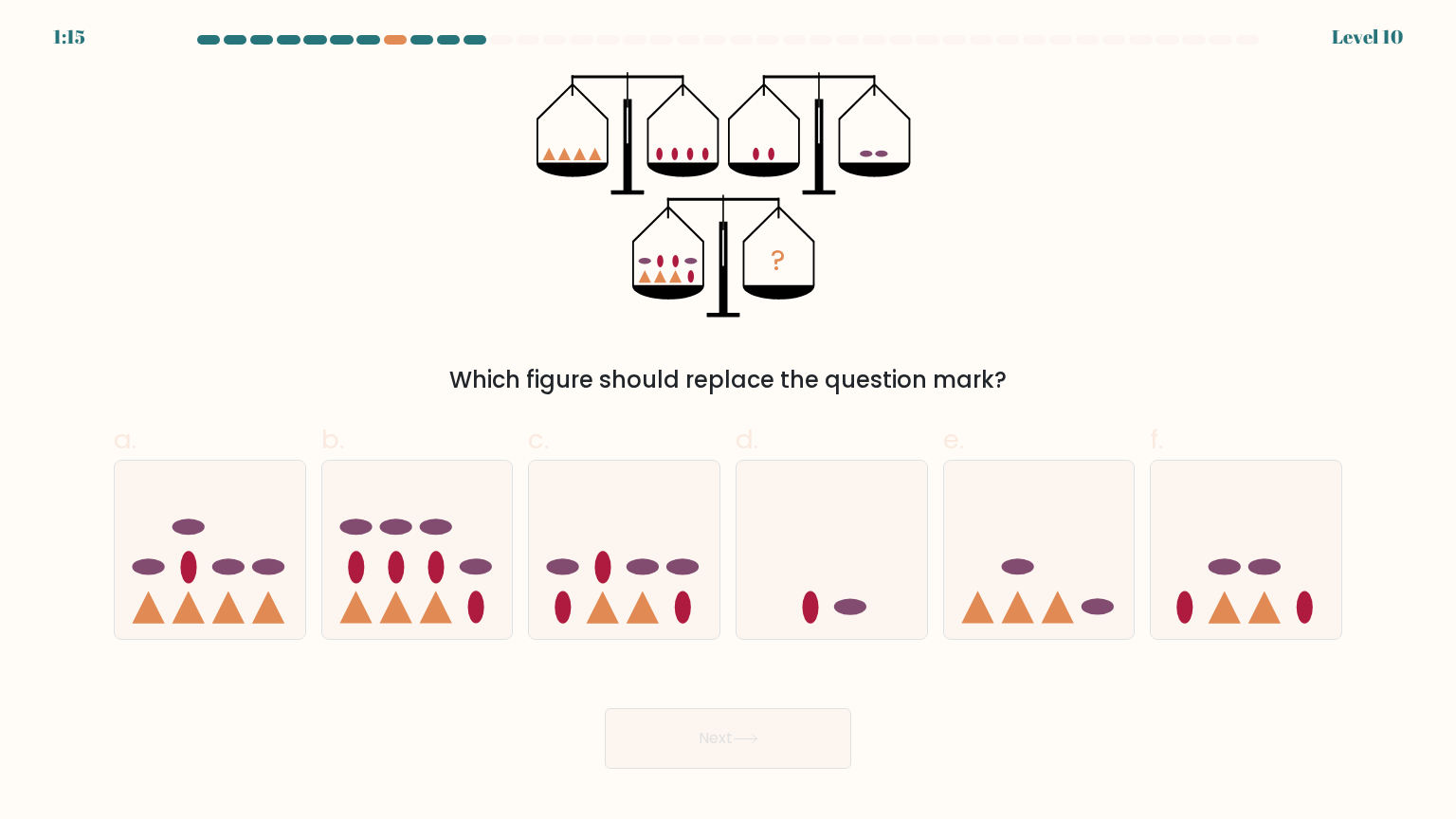 drag, startPoint x: 876, startPoint y: 49, endPoint x: 808, endPoint y: 131, distance: 106.527 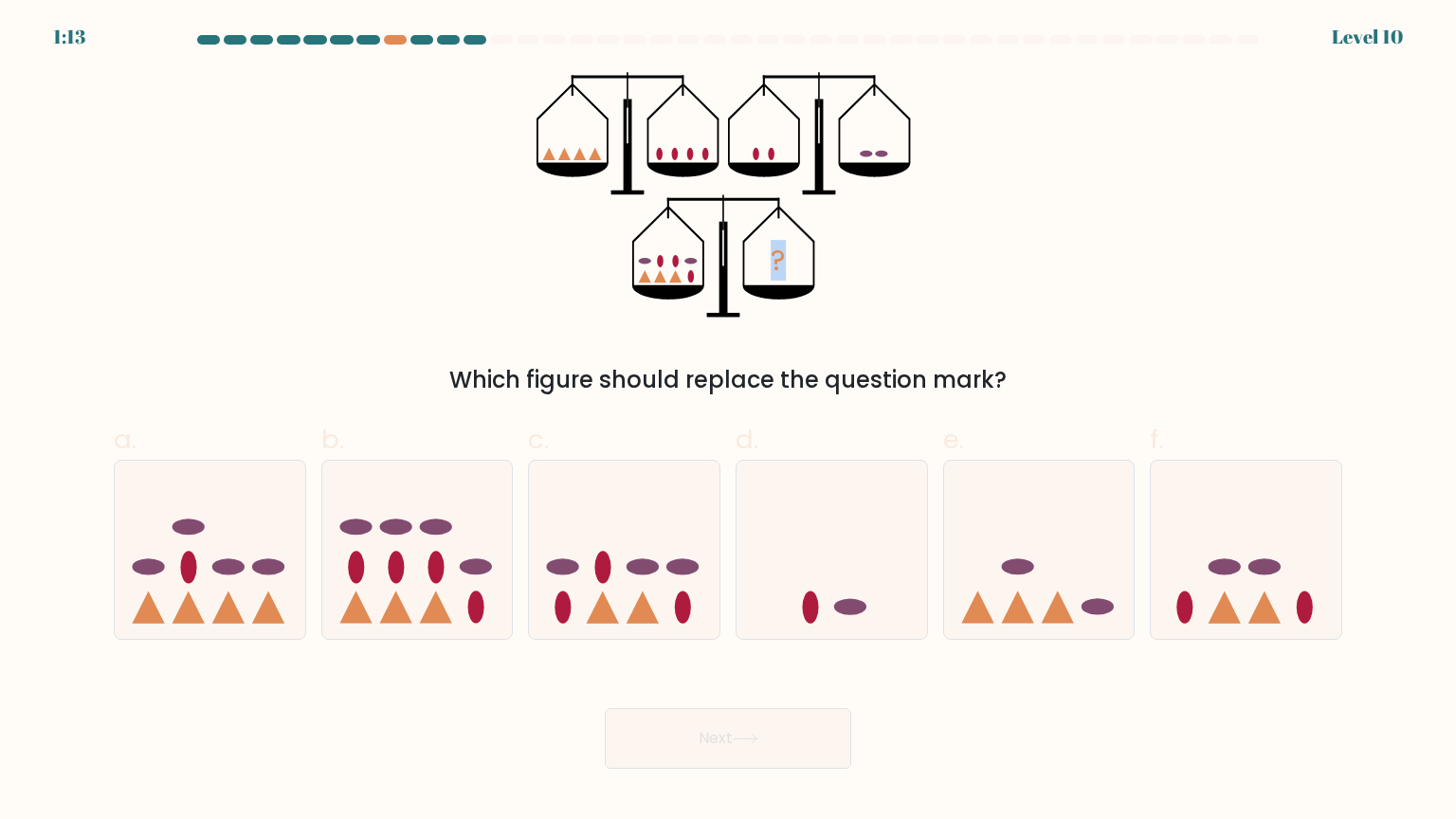 click on "?
Which figure should replace the question mark?" at bounding box center [728, 234] 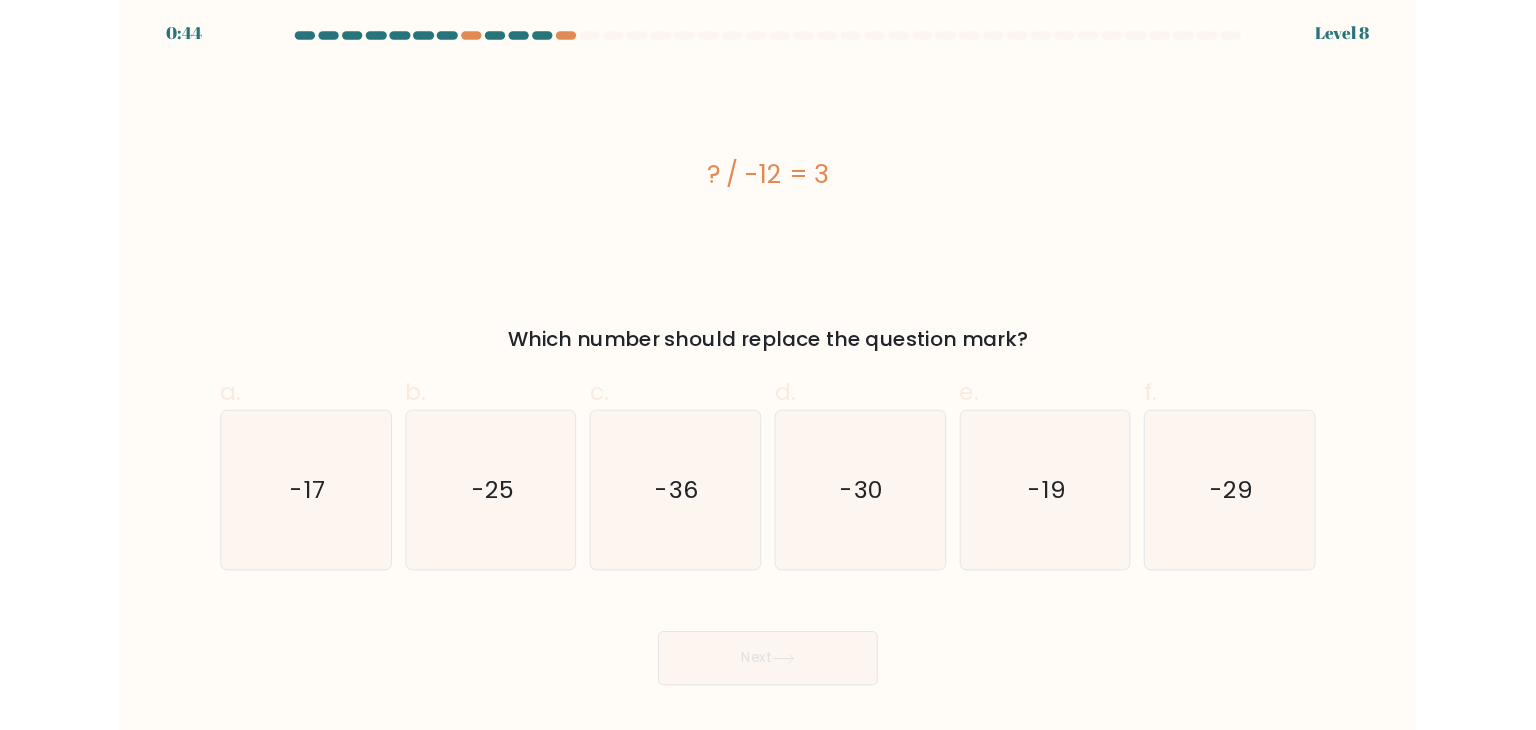 scroll, scrollTop: 0, scrollLeft: 0, axis: both 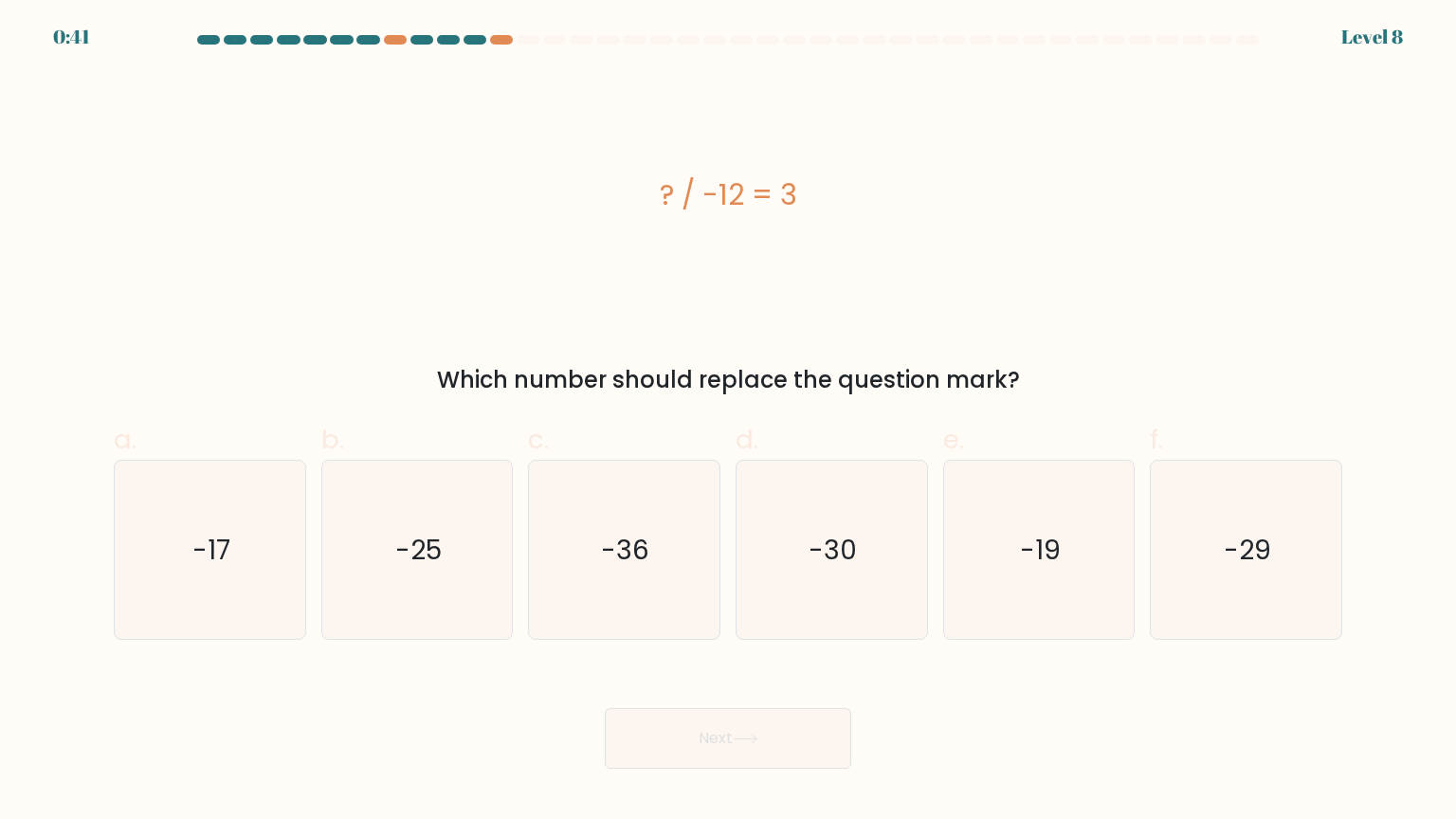 click at bounding box center (475, 40) 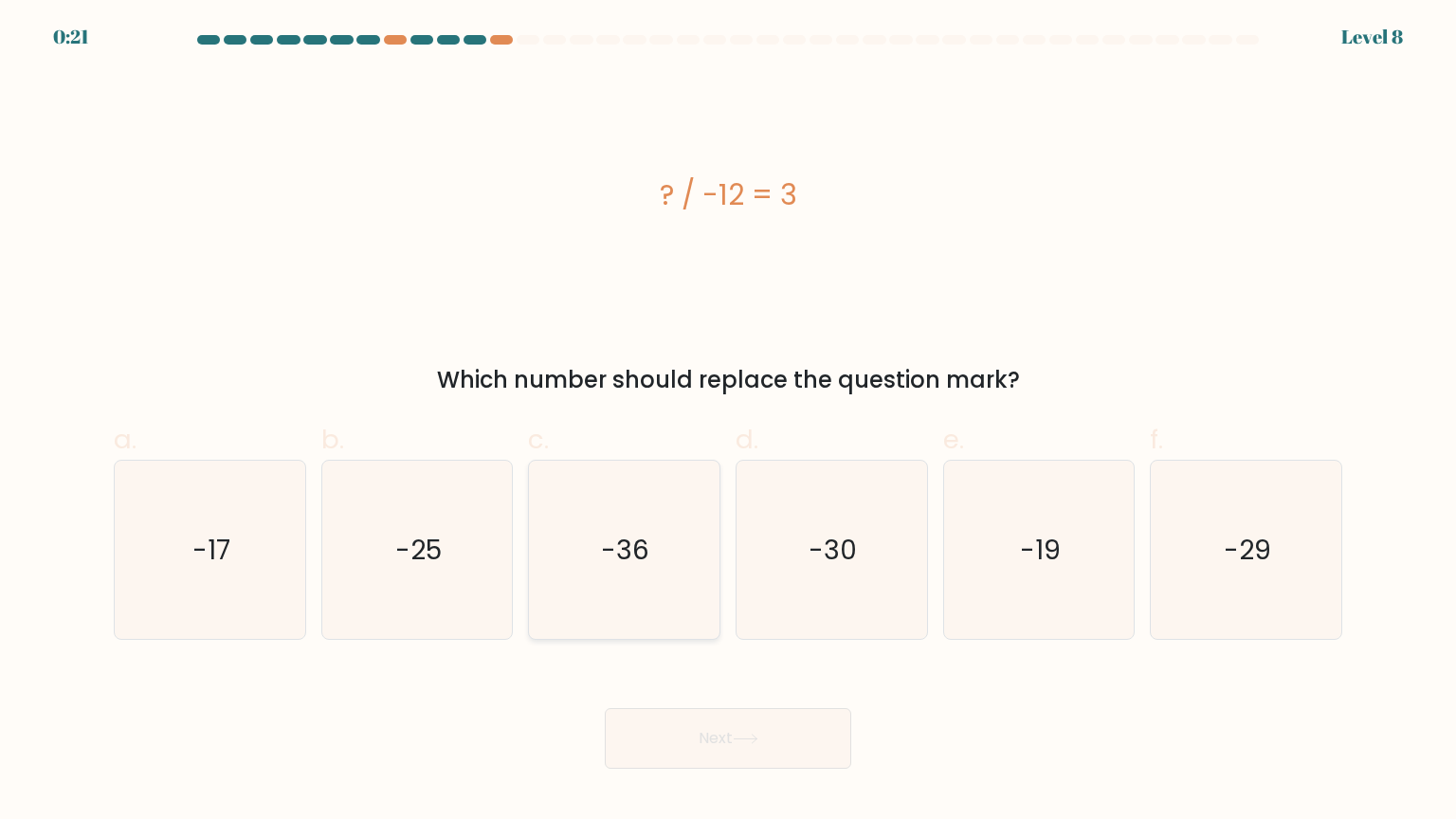 click on "-36" 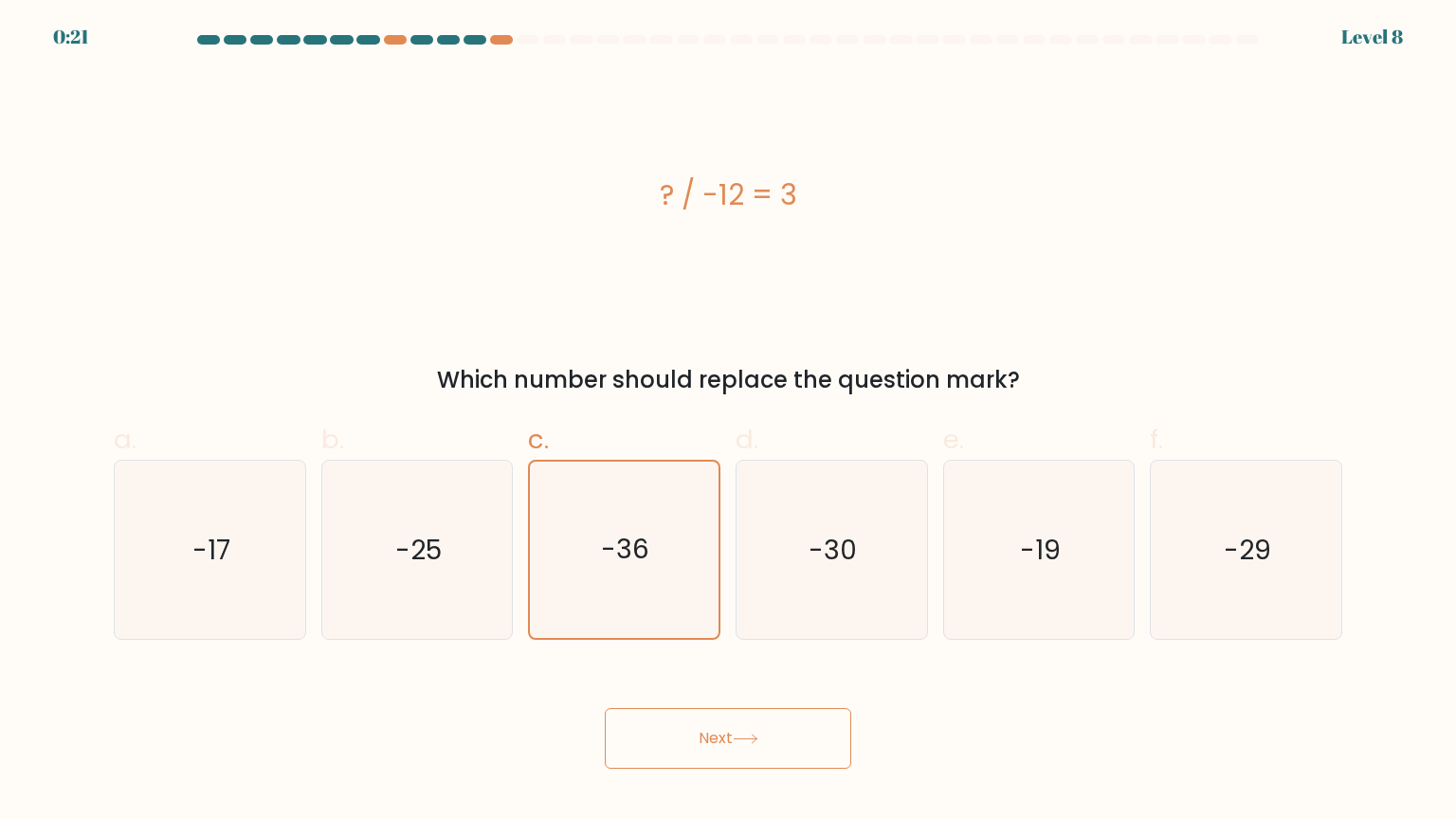 click on "Next" at bounding box center [728, 738] 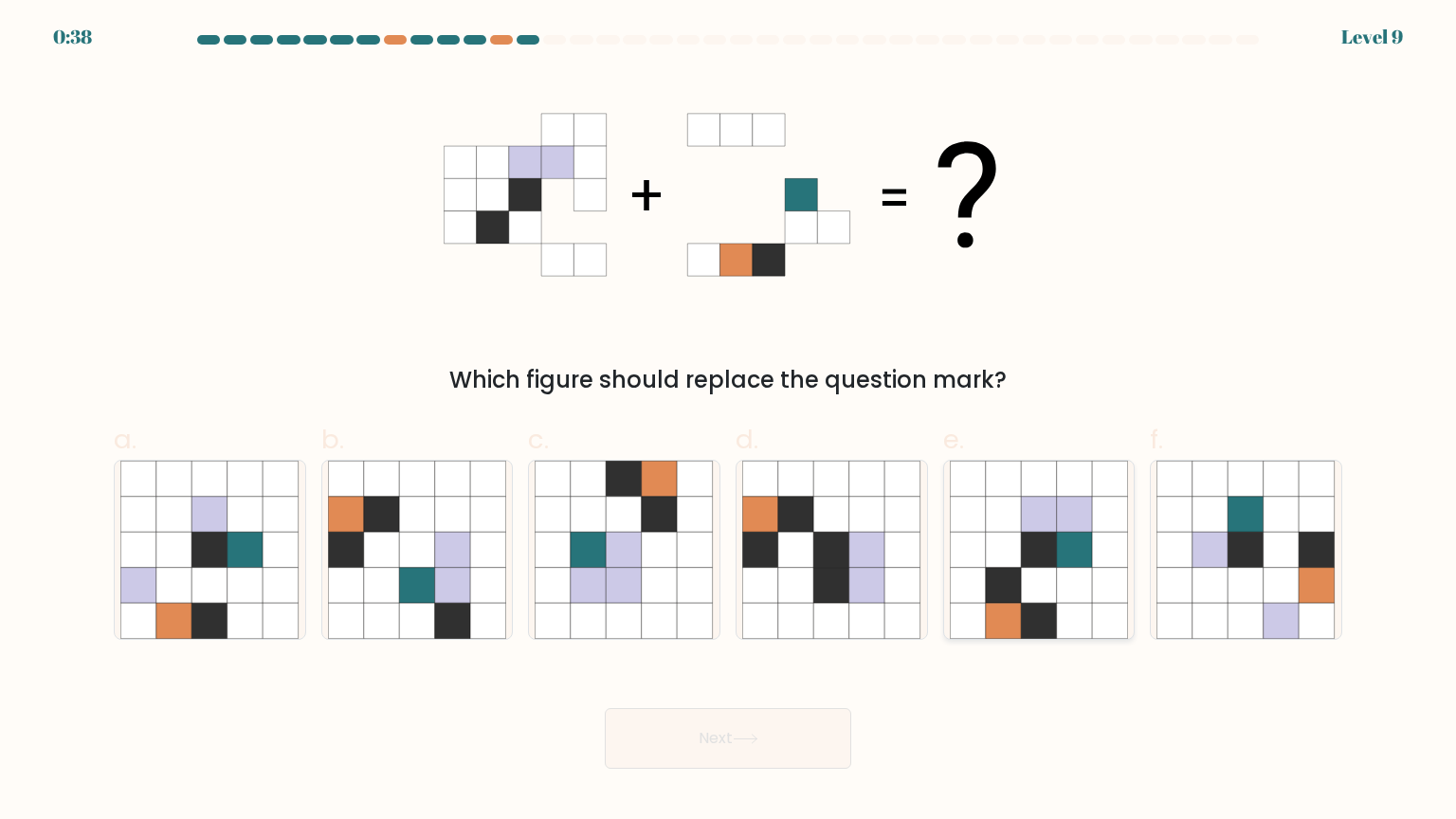 click 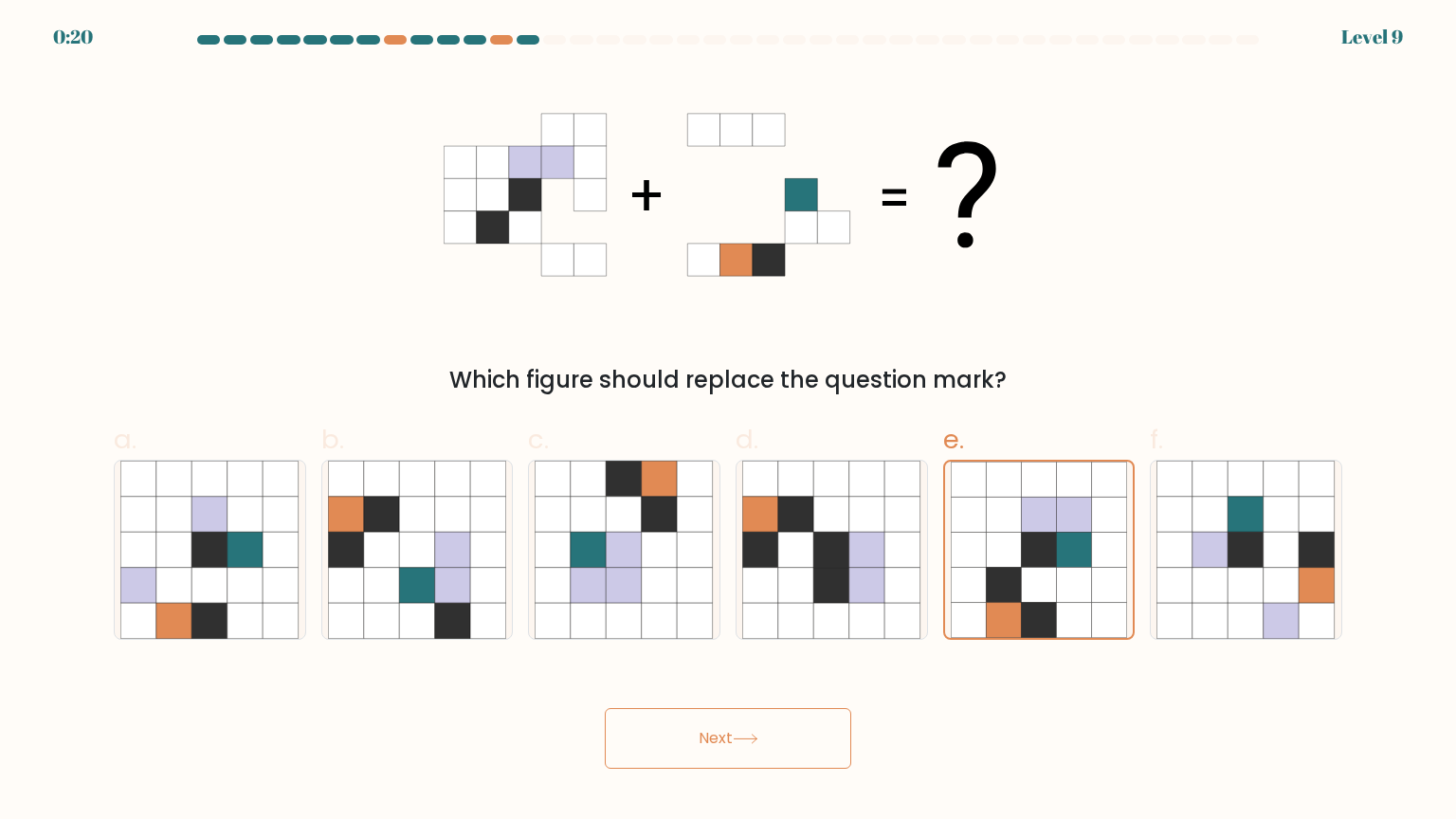 click 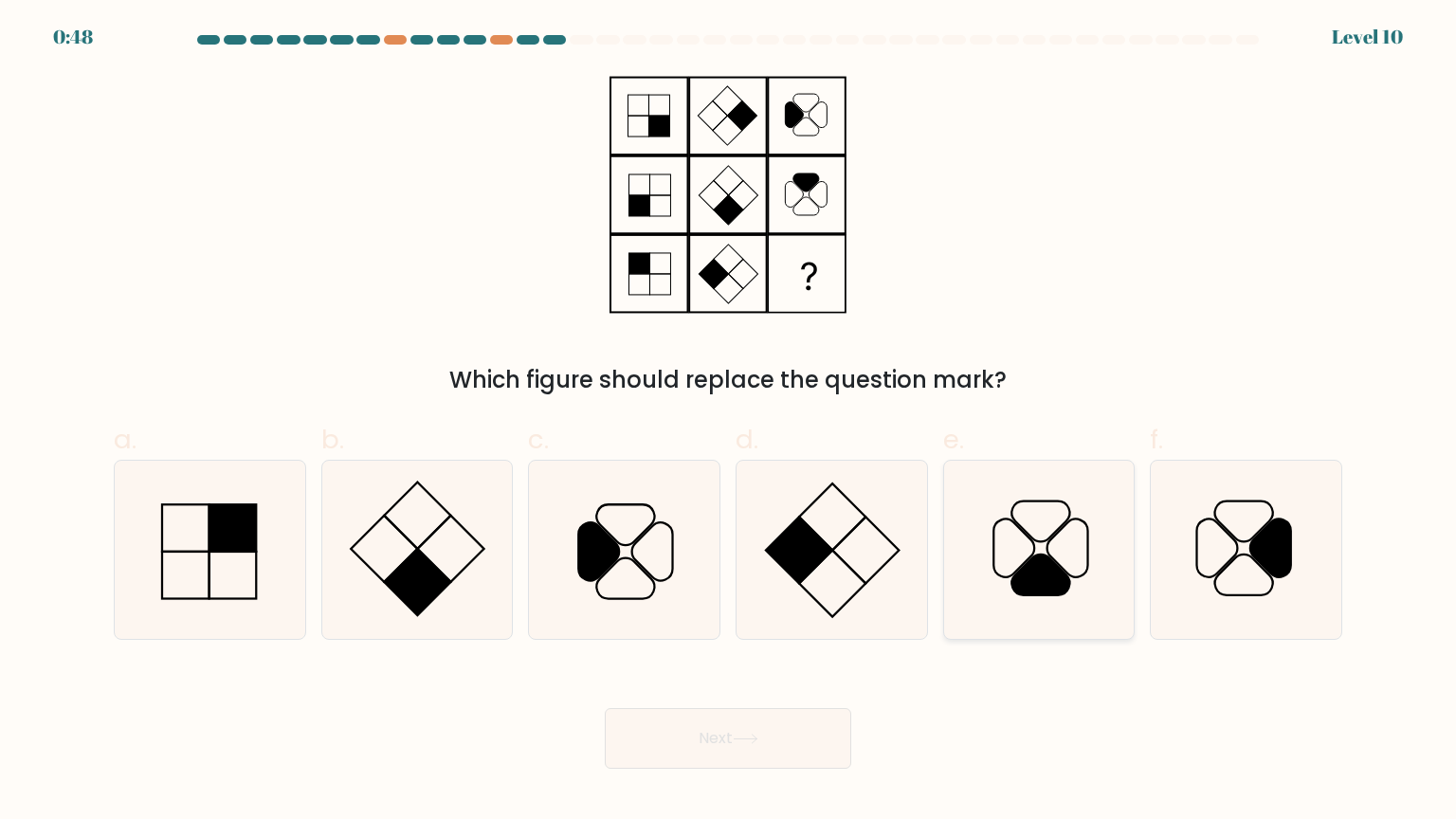 click 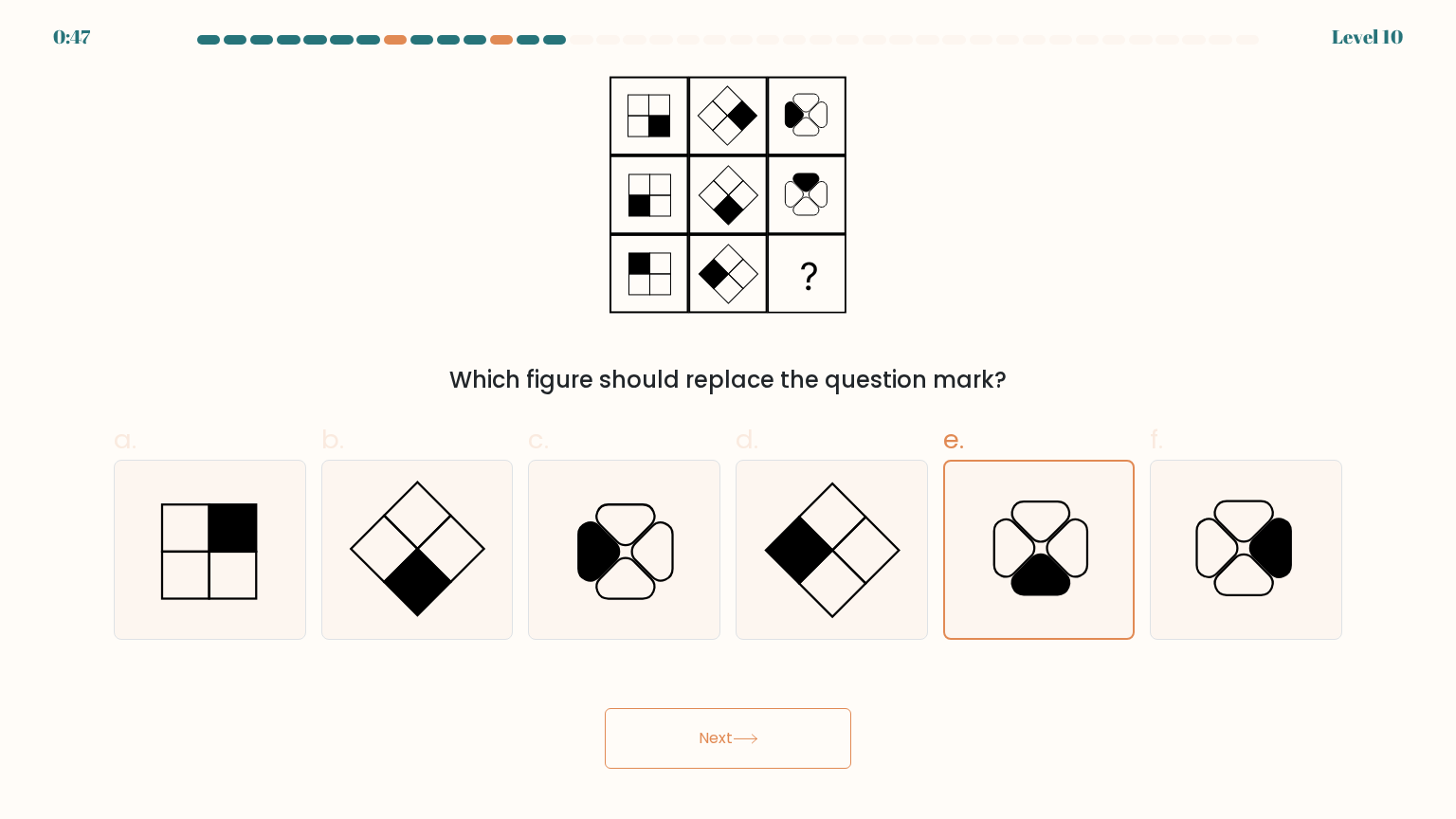 click on "Next" at bounding box center (728, 738) 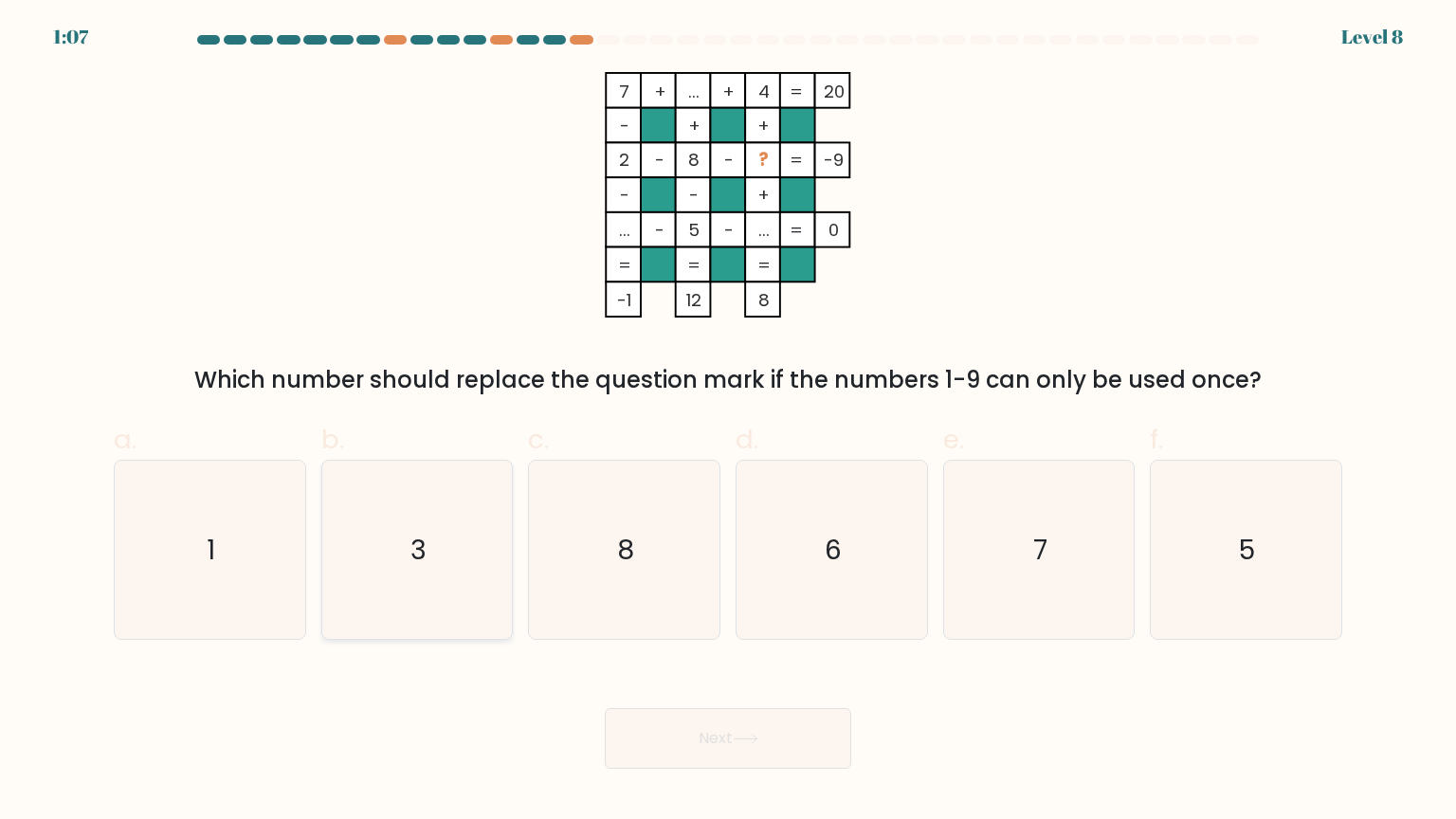 click on "3" 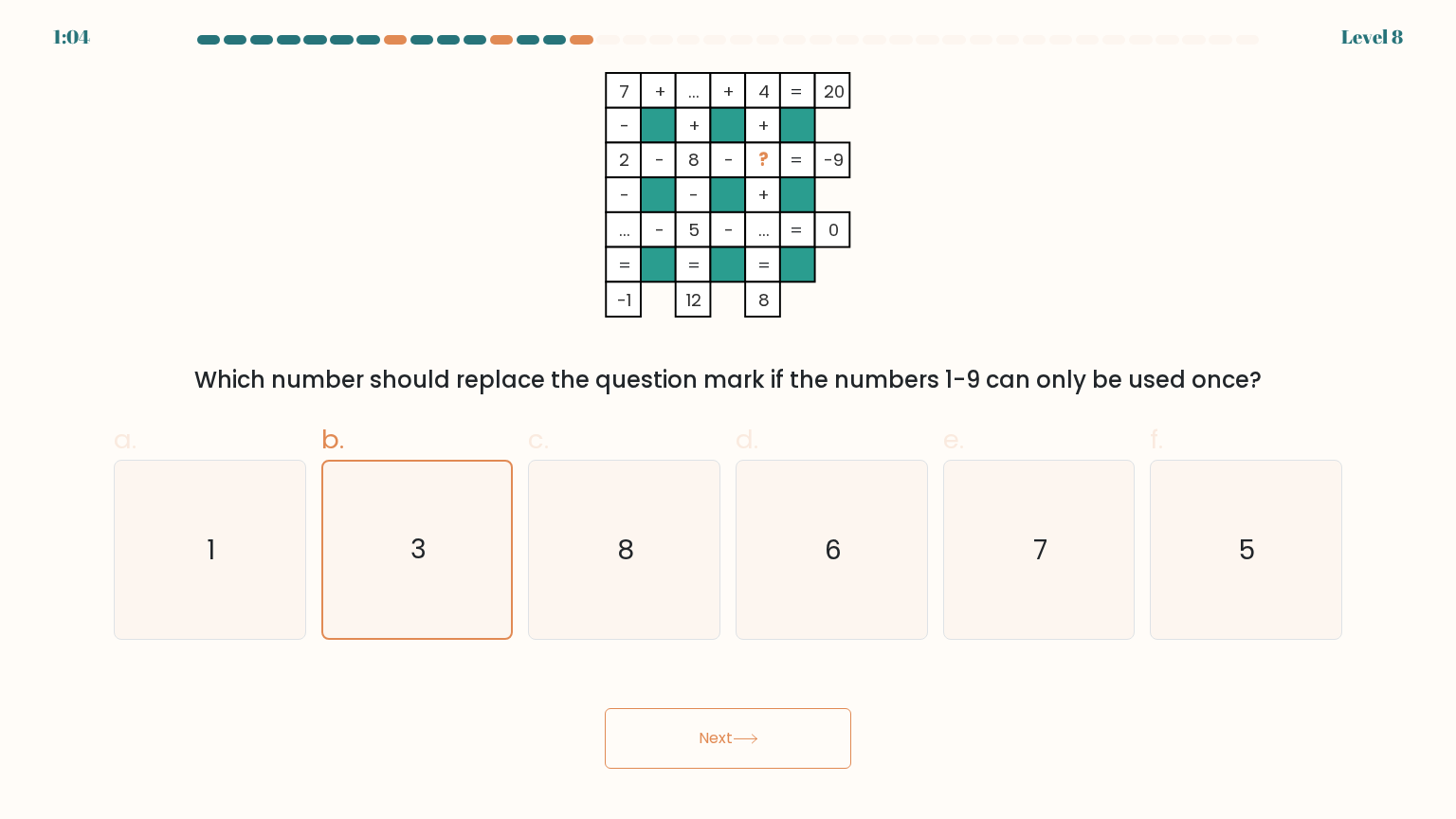 click on "Next" at bounding box center [728, 738] 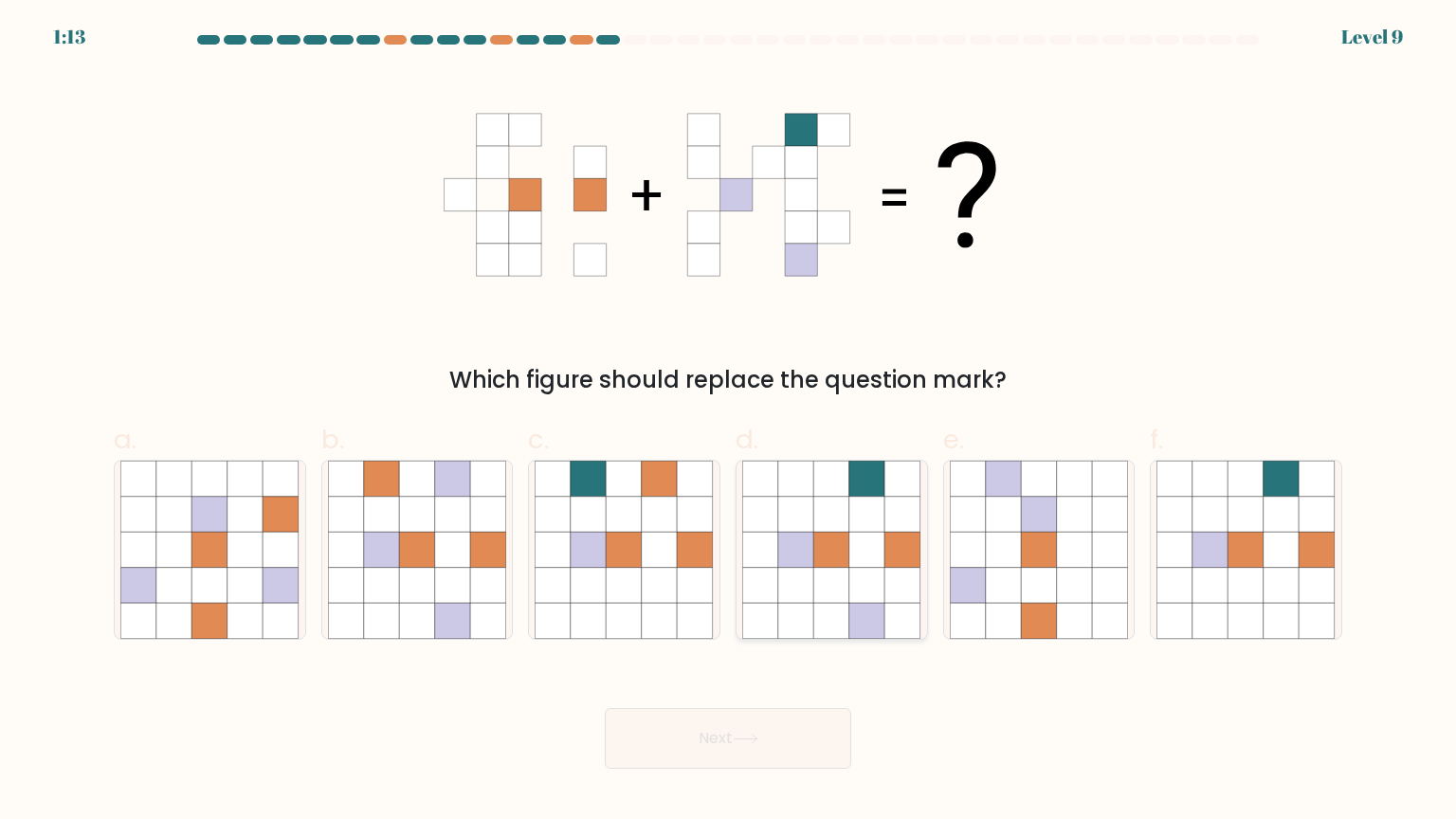 click 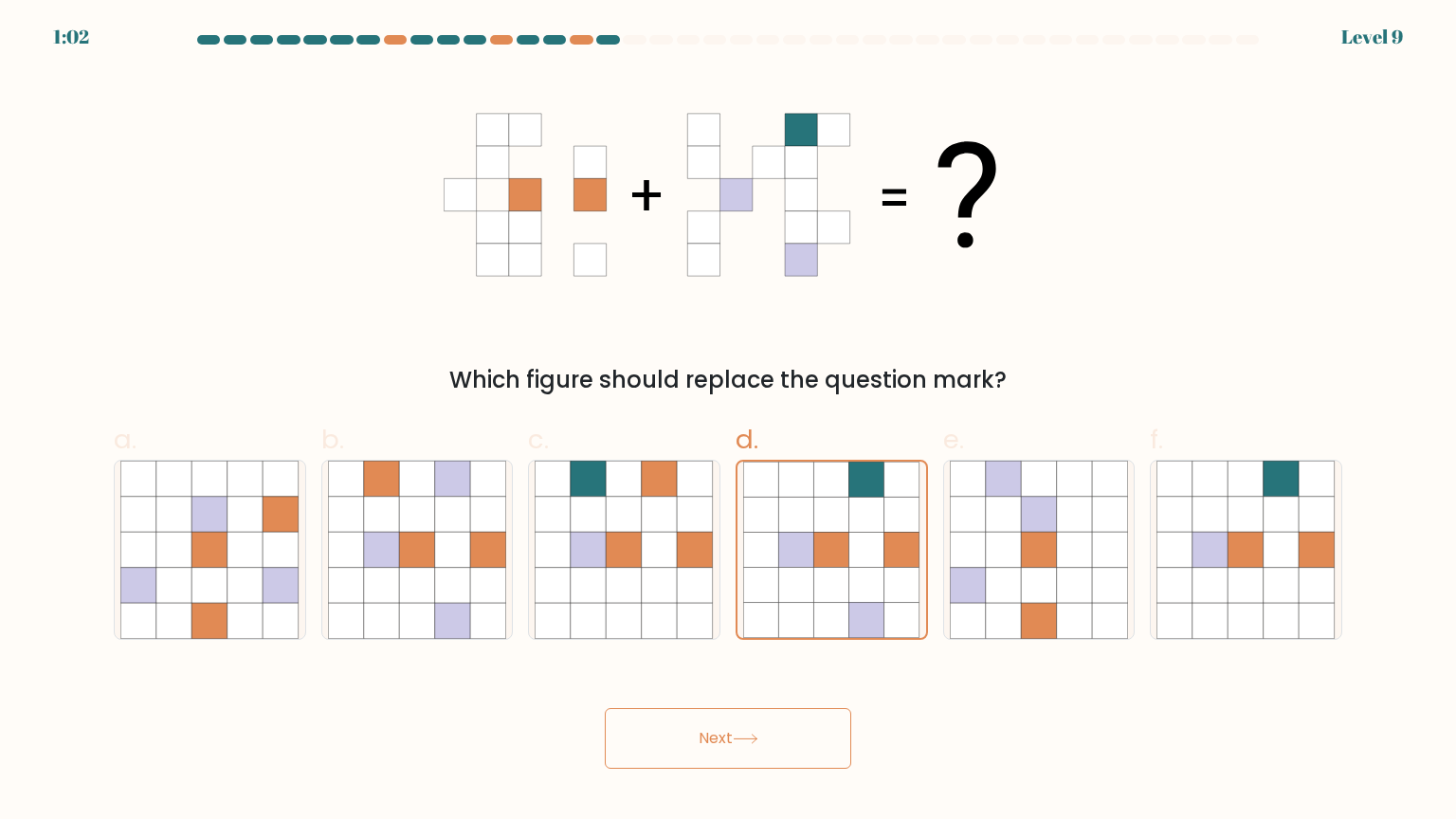 click 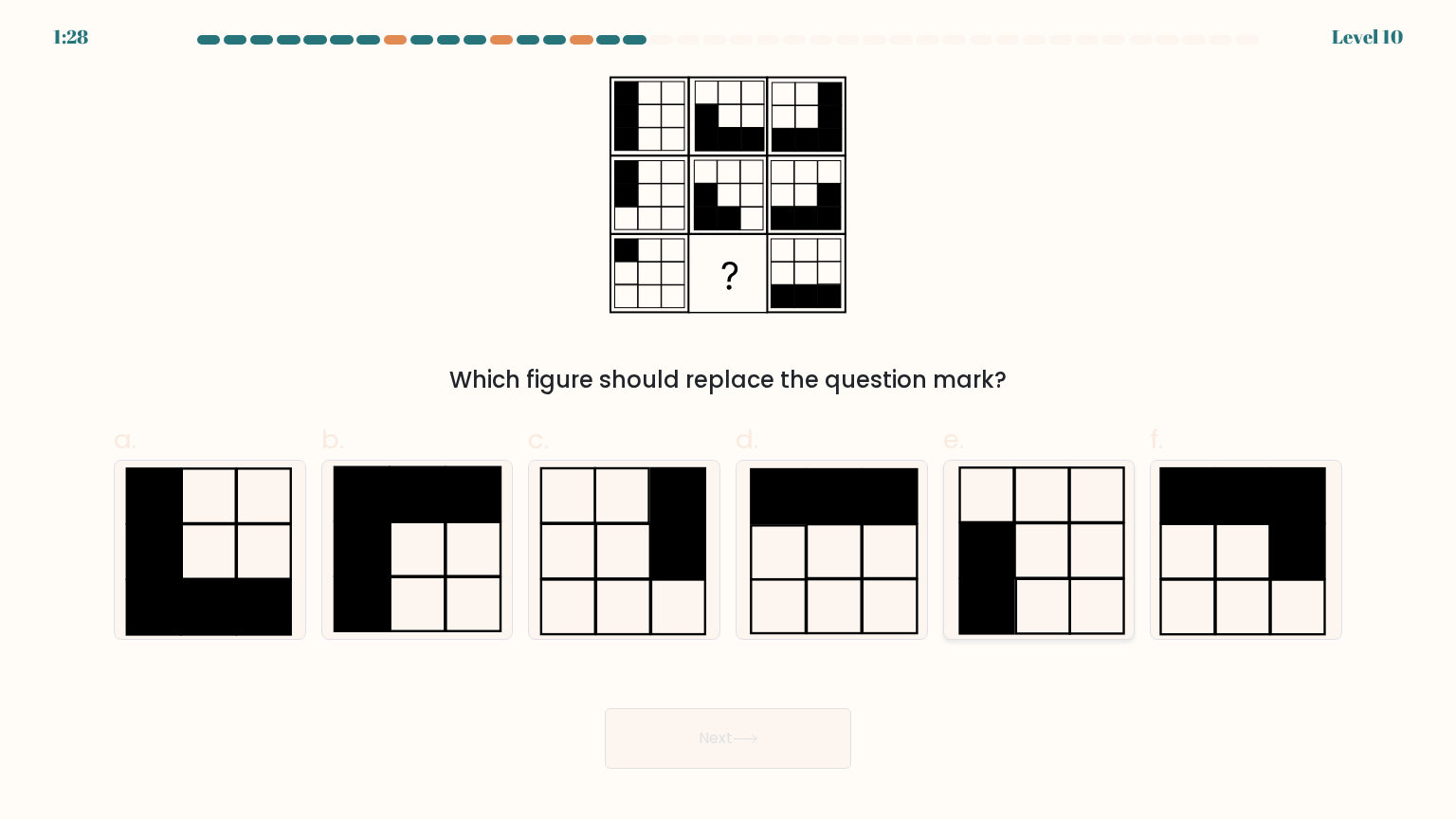 click 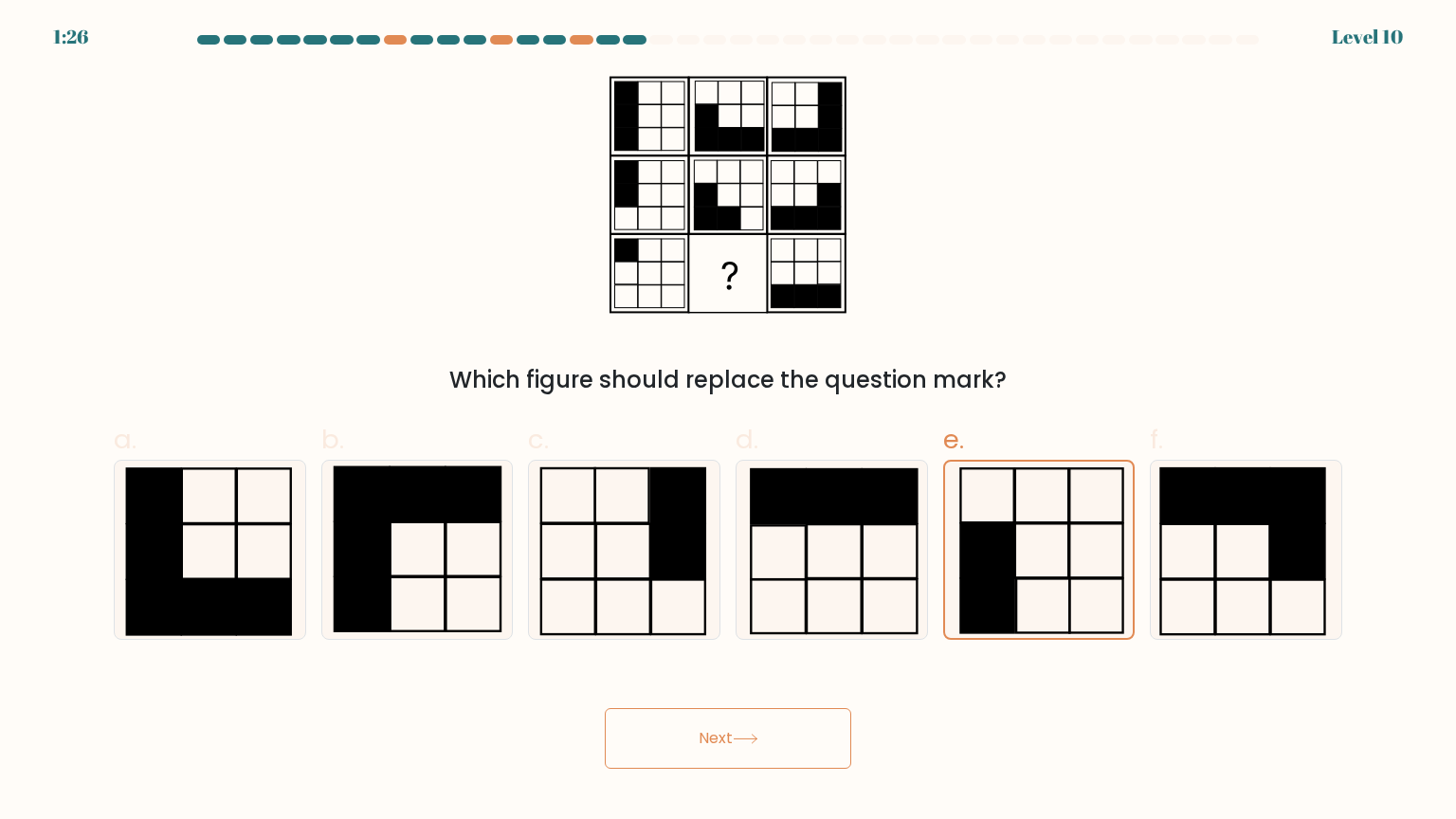 click on "Next" at bounding box center [728, 738] 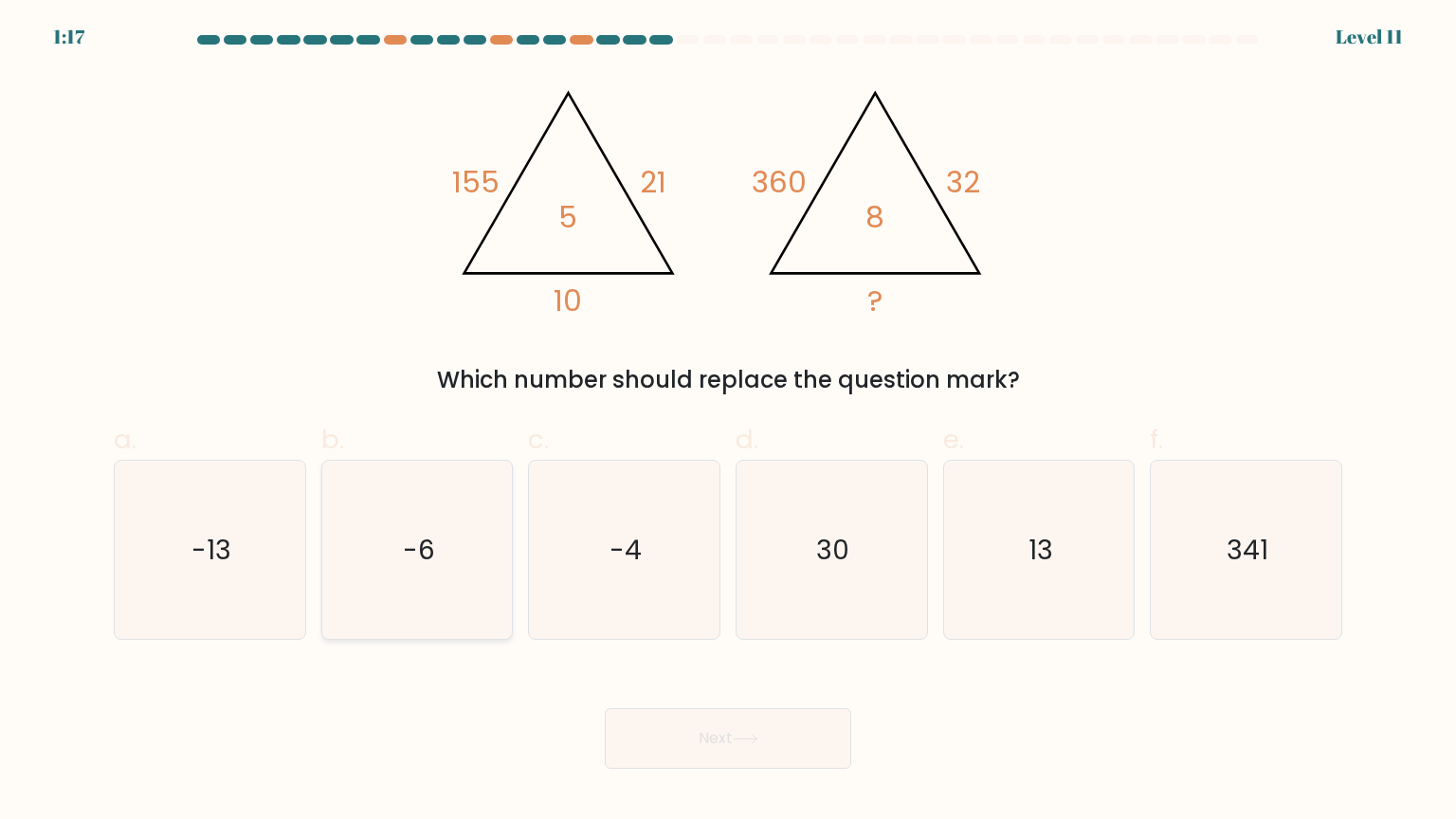 click on "-6" 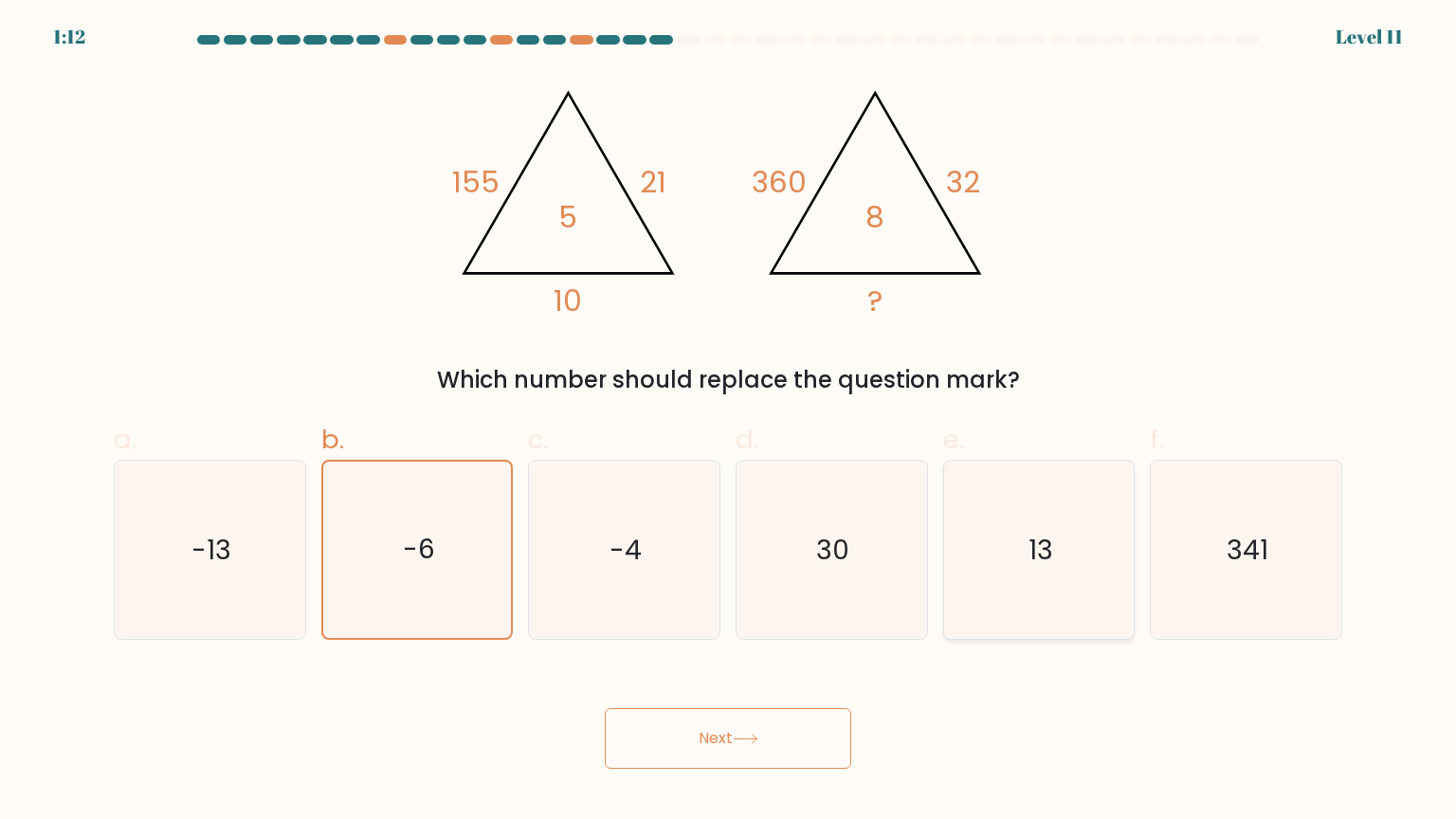 click on "13" 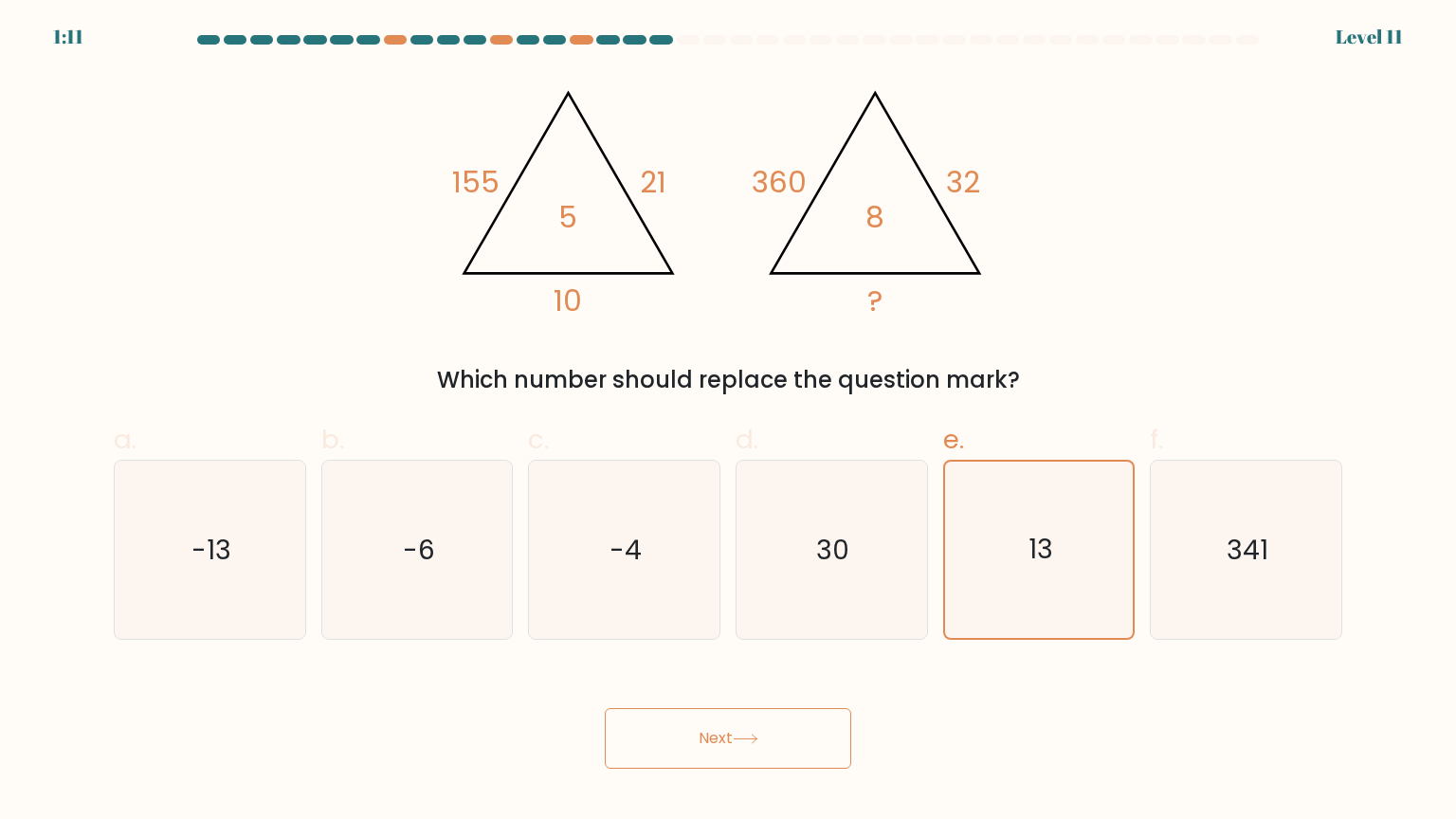 click on "Next" at bounding box center [728, 738] 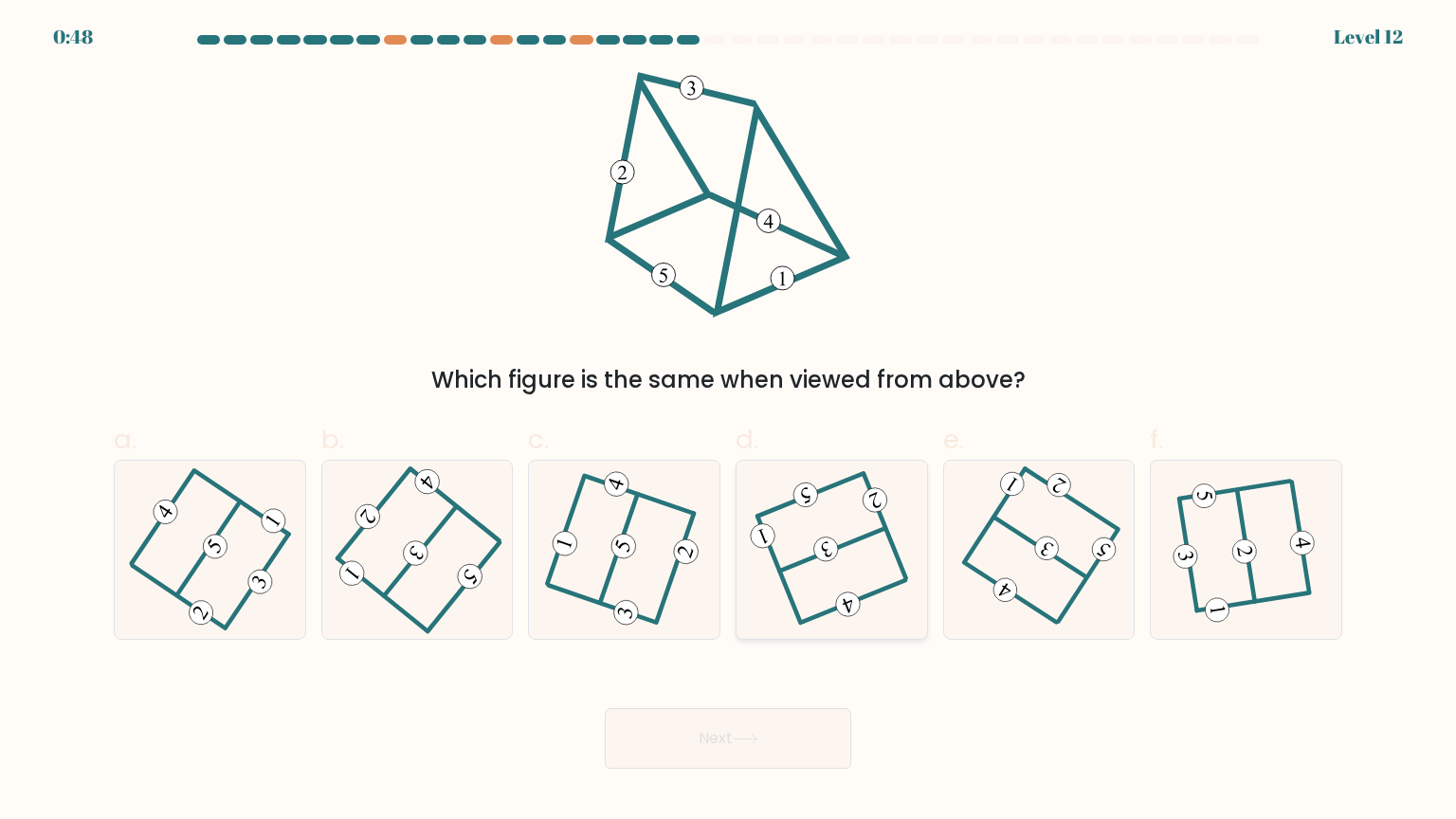 click 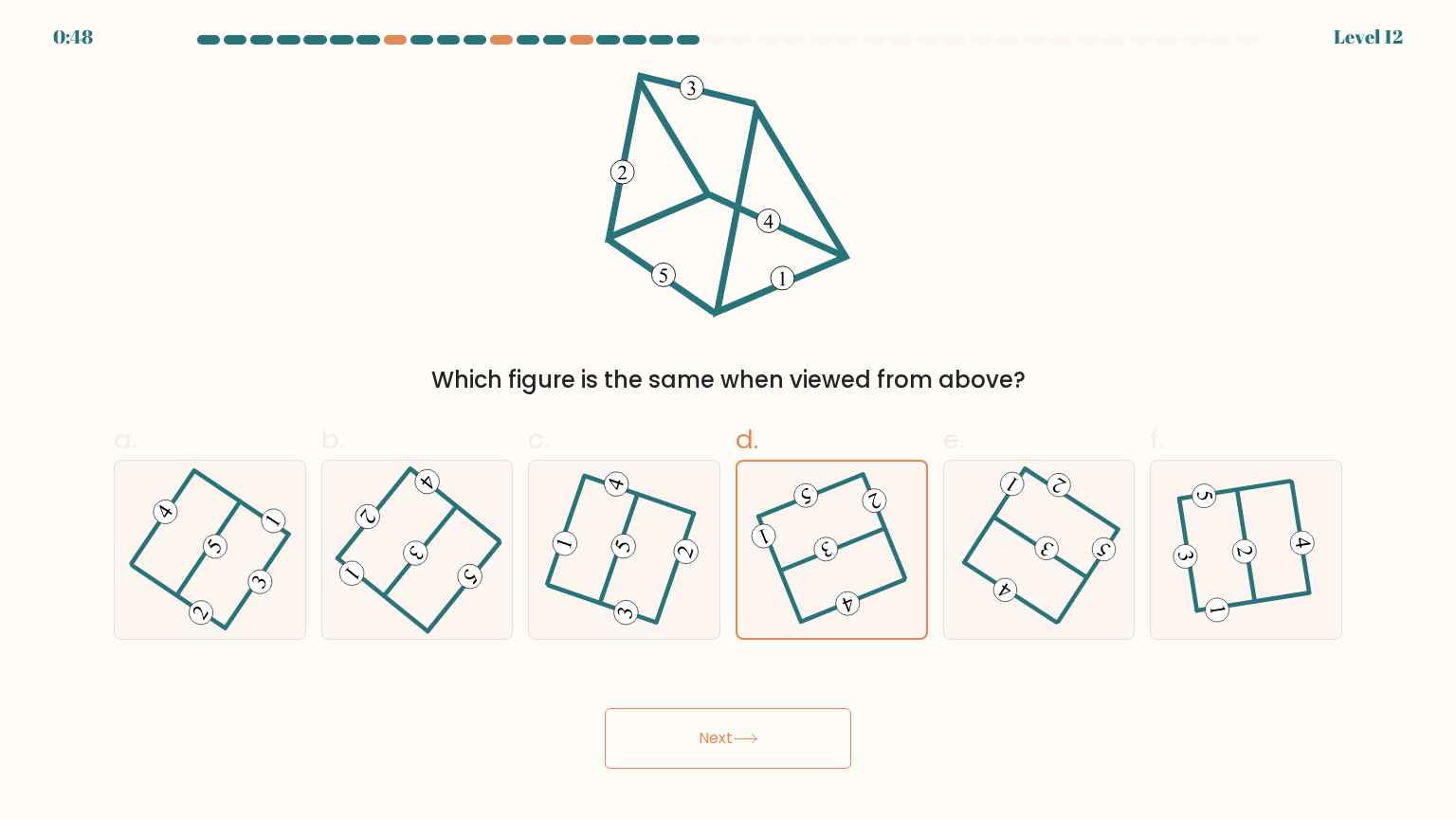 click on "Next" at bounding box center [728, 738] 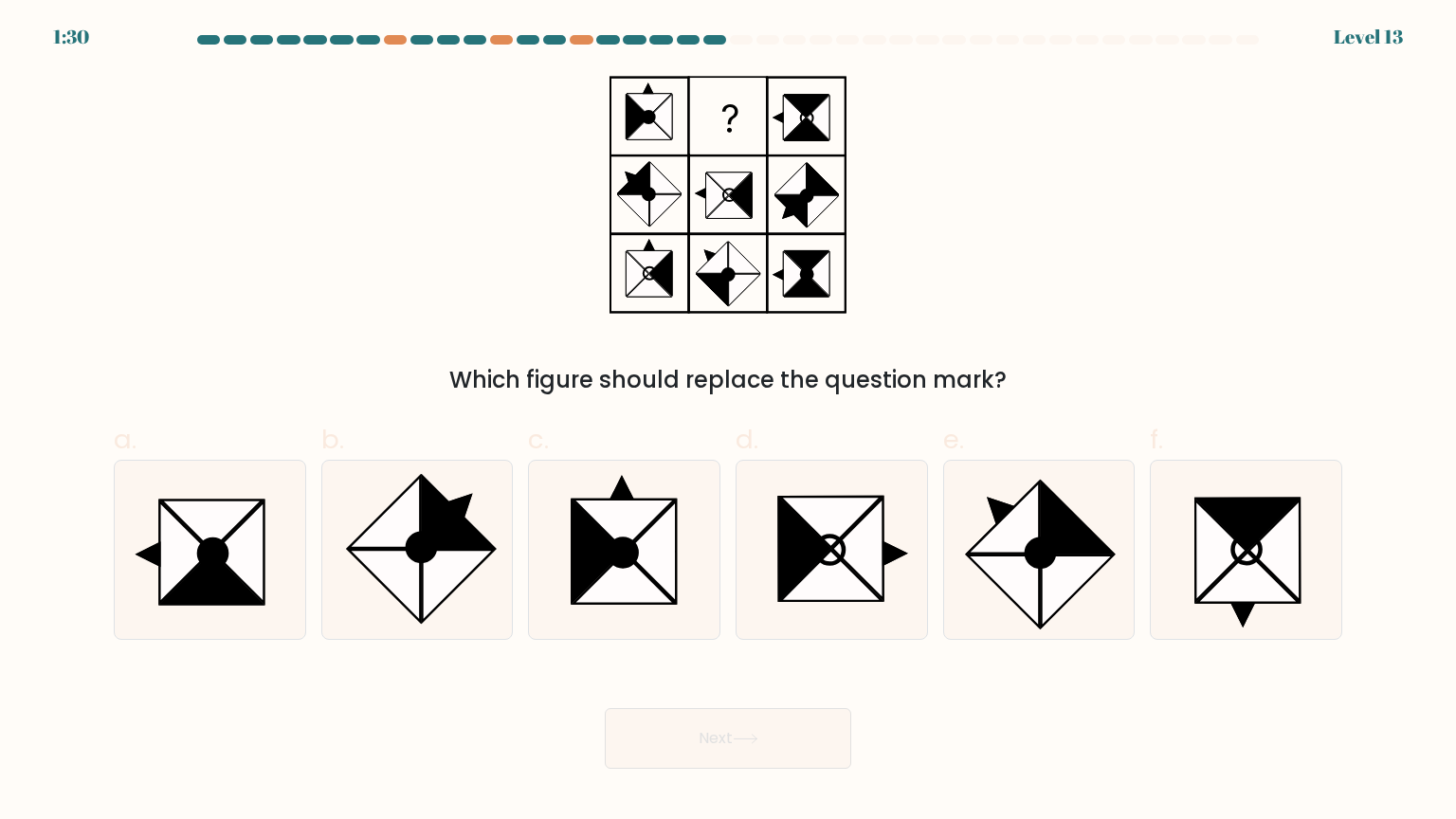 click on "Next" at bounding box center (728, 738) 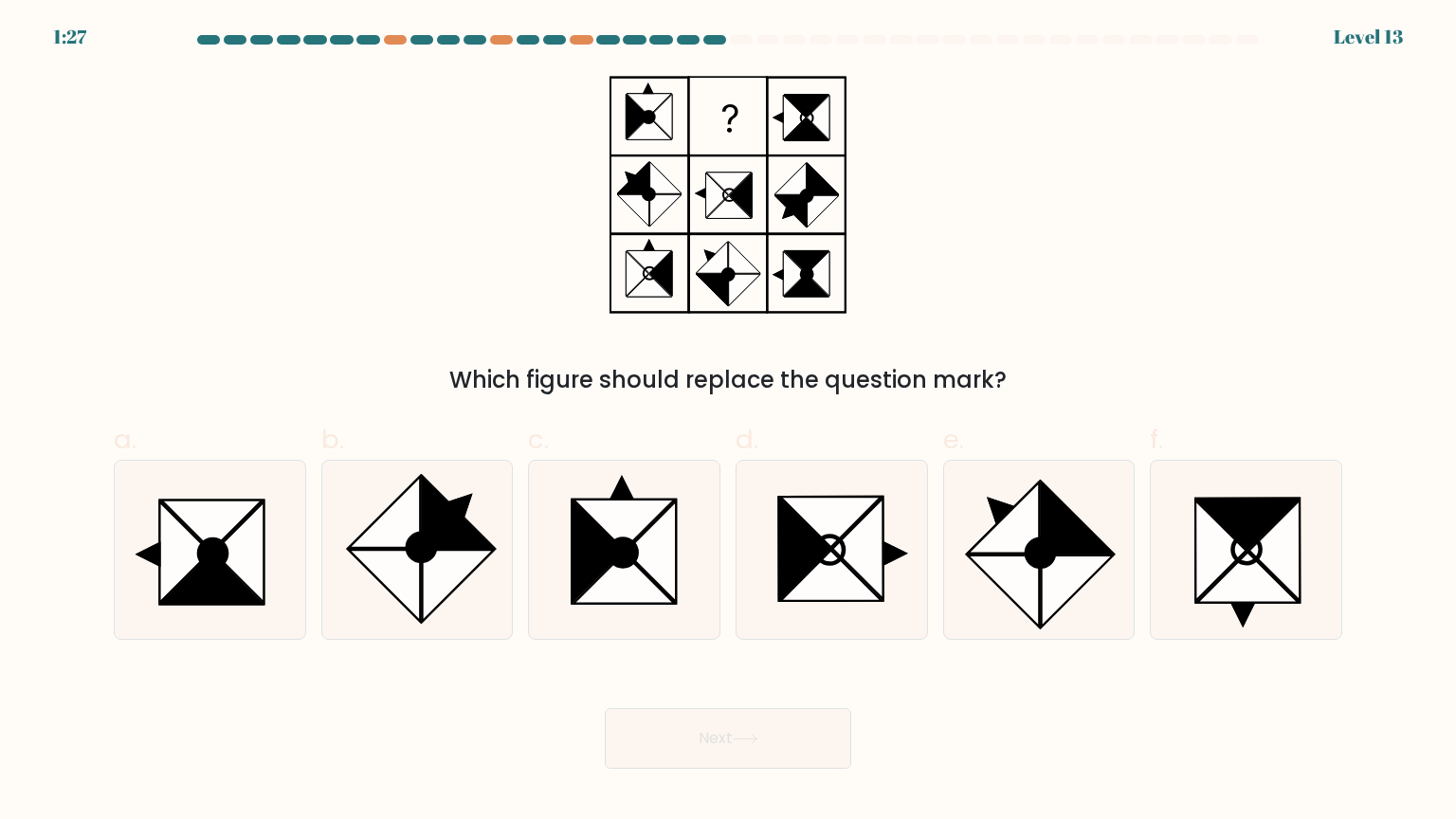click on "a.
b." at bounding box center (728, 522) 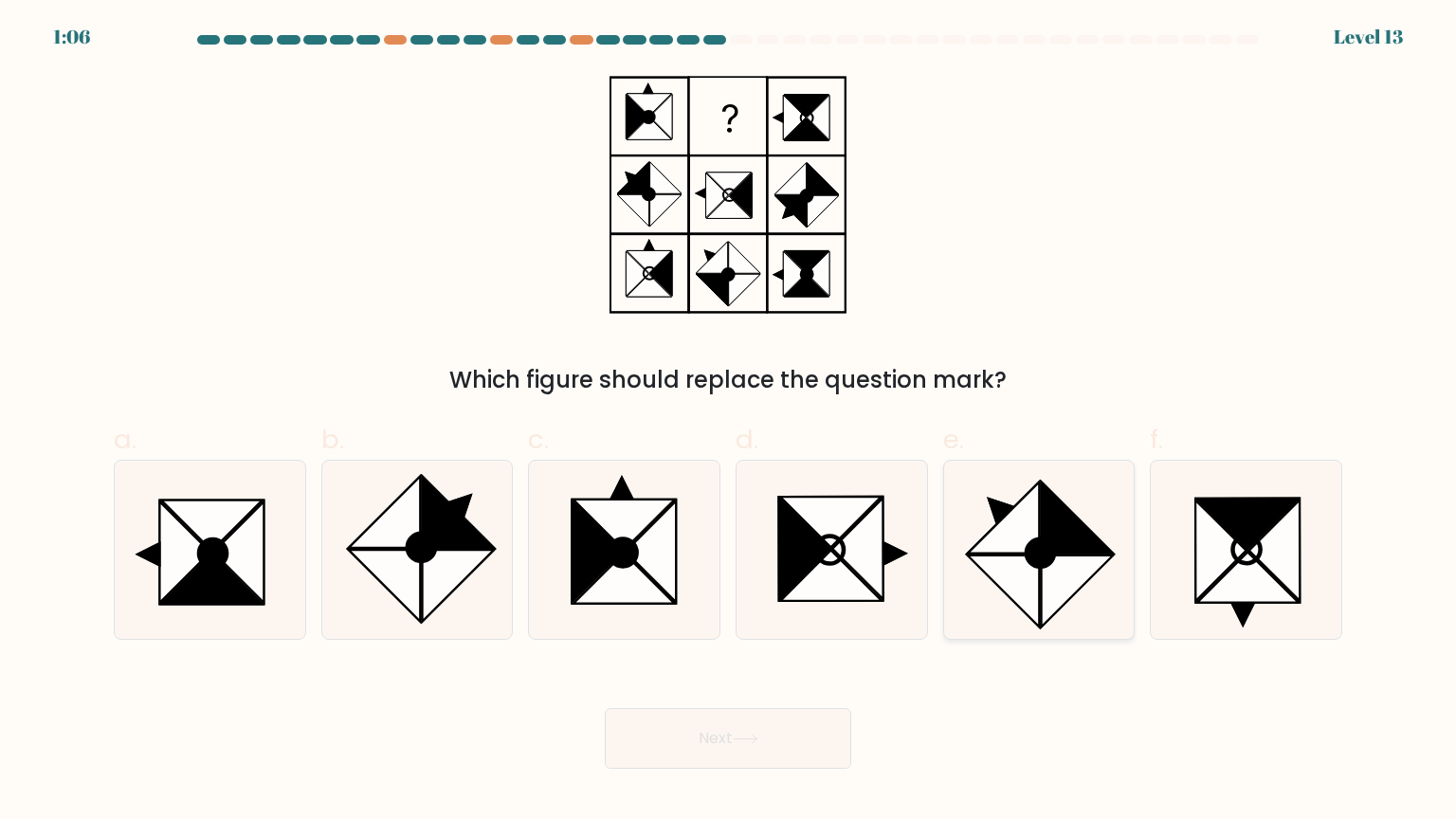click 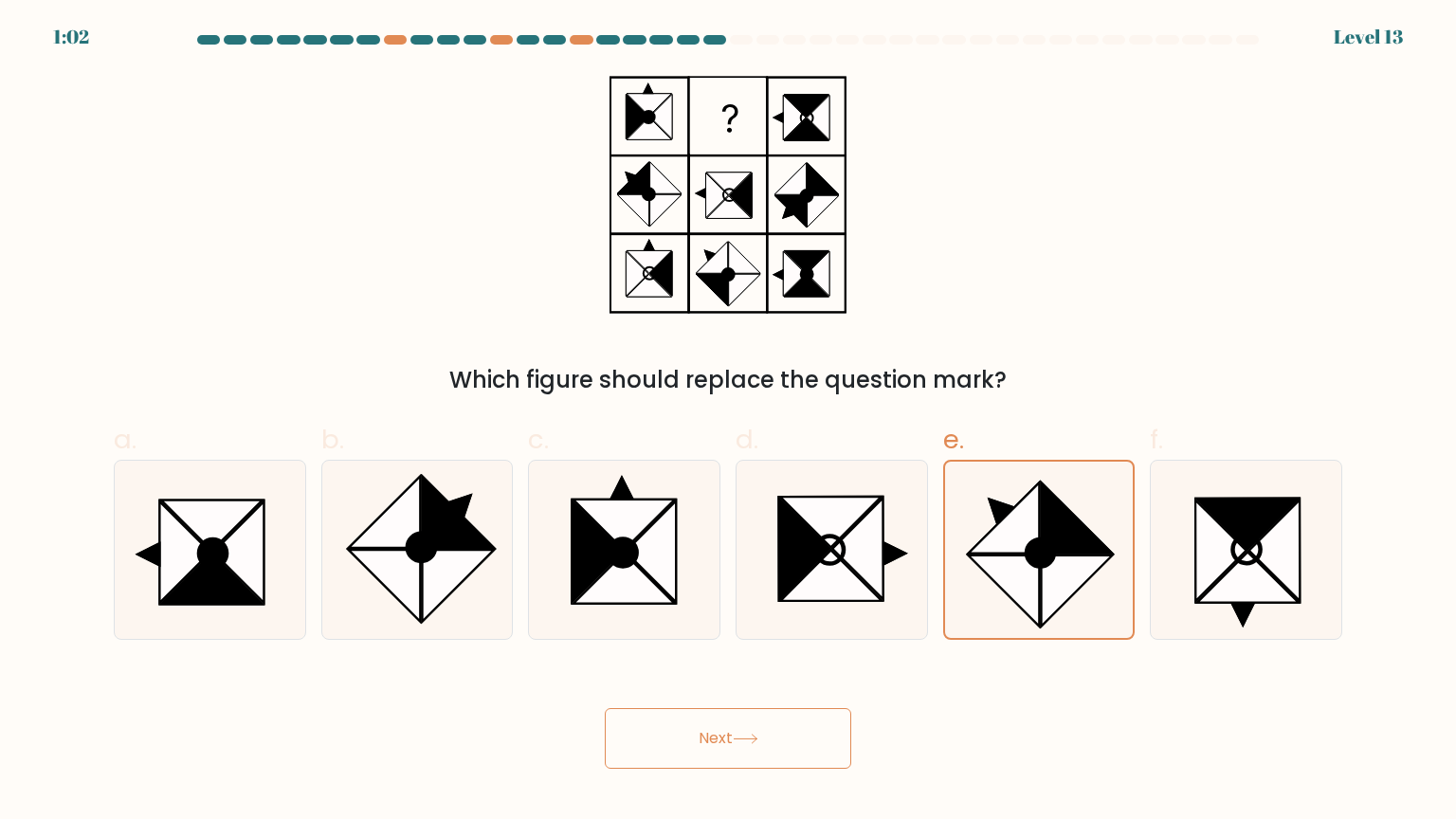 click on "Next" at bounding box center [728, 738] 